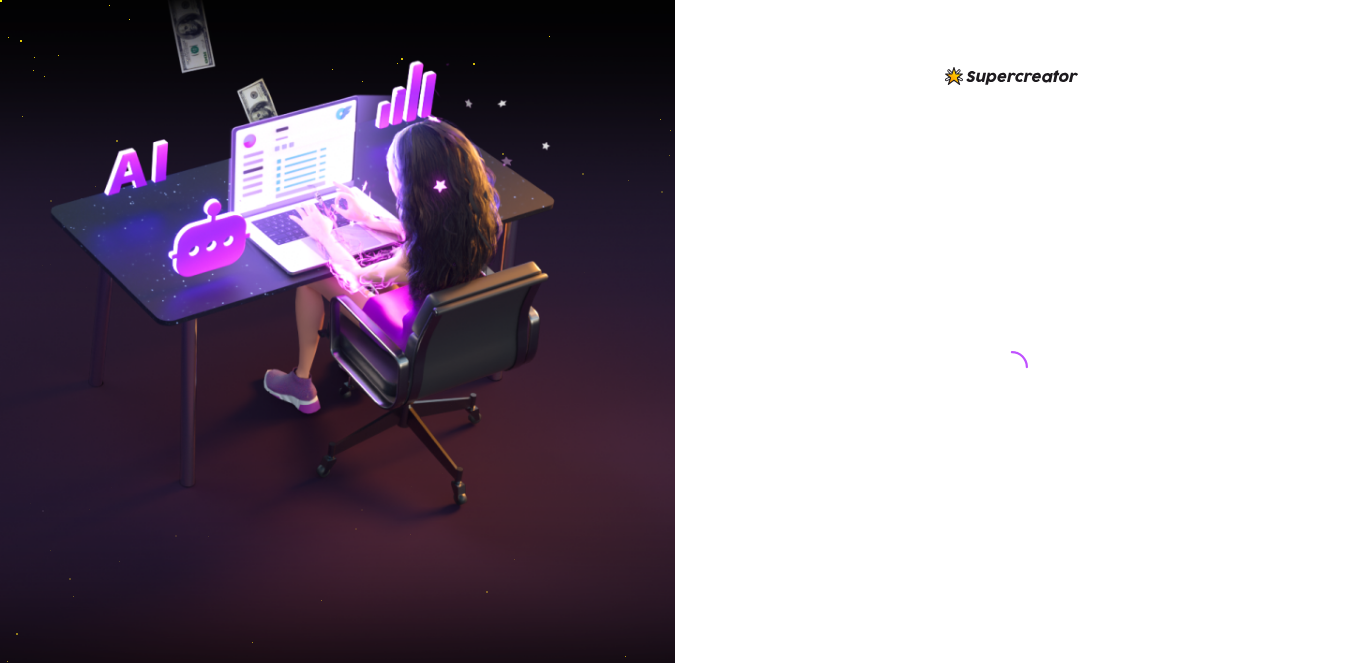 scroll, scrollTop: 0, scrollLeft: 0, axis: both 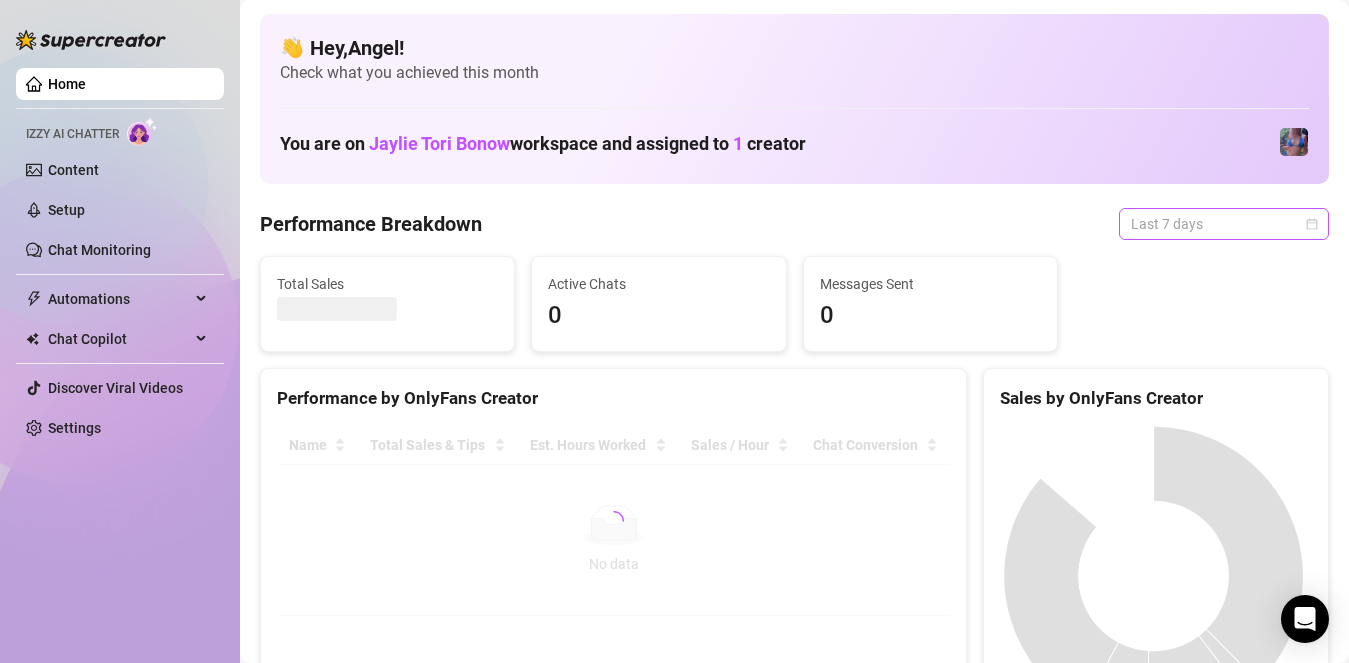 click on "Last 7 days" at bounding box center (1224, 224) 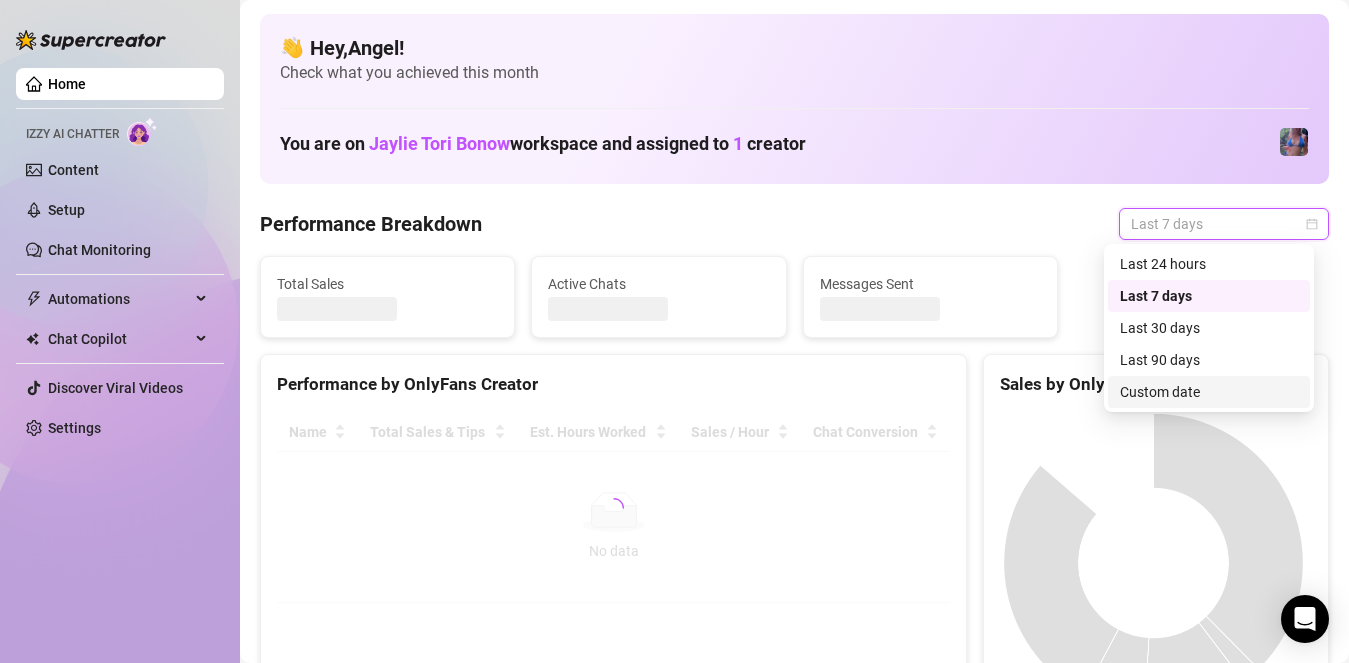 click on "Custom date" at bounding box center (1209, 392) 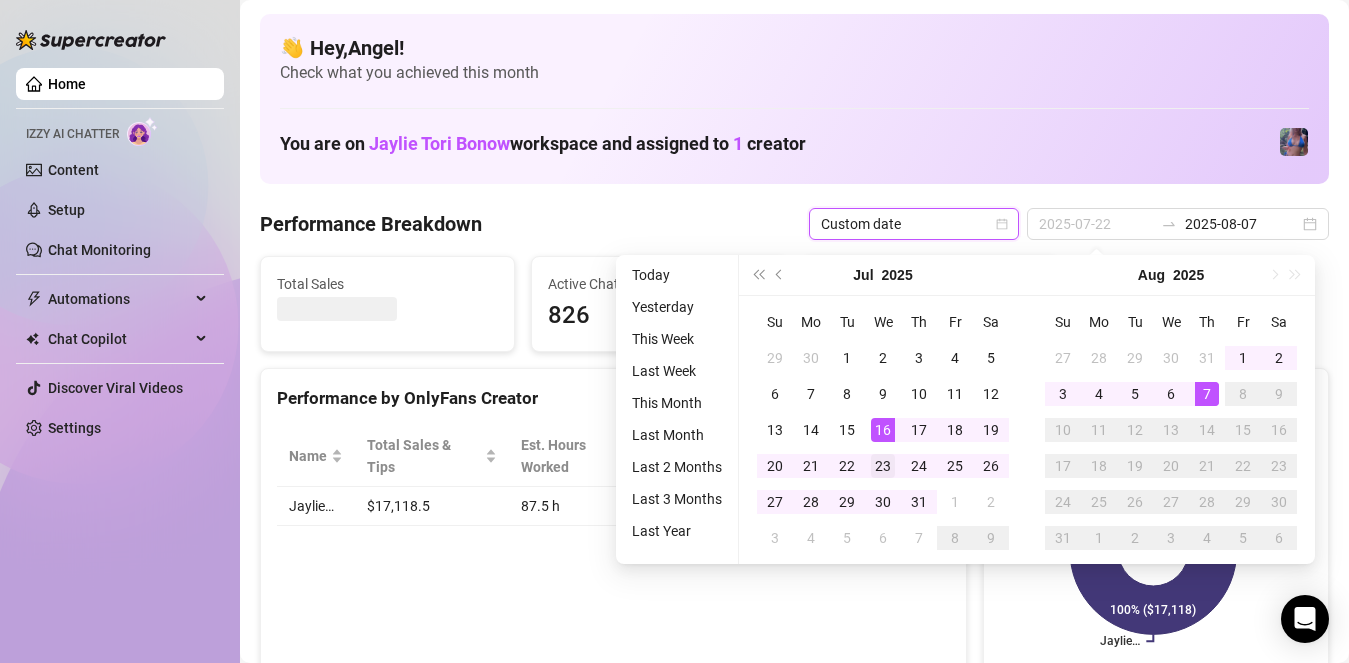 type on "2025-07-23" 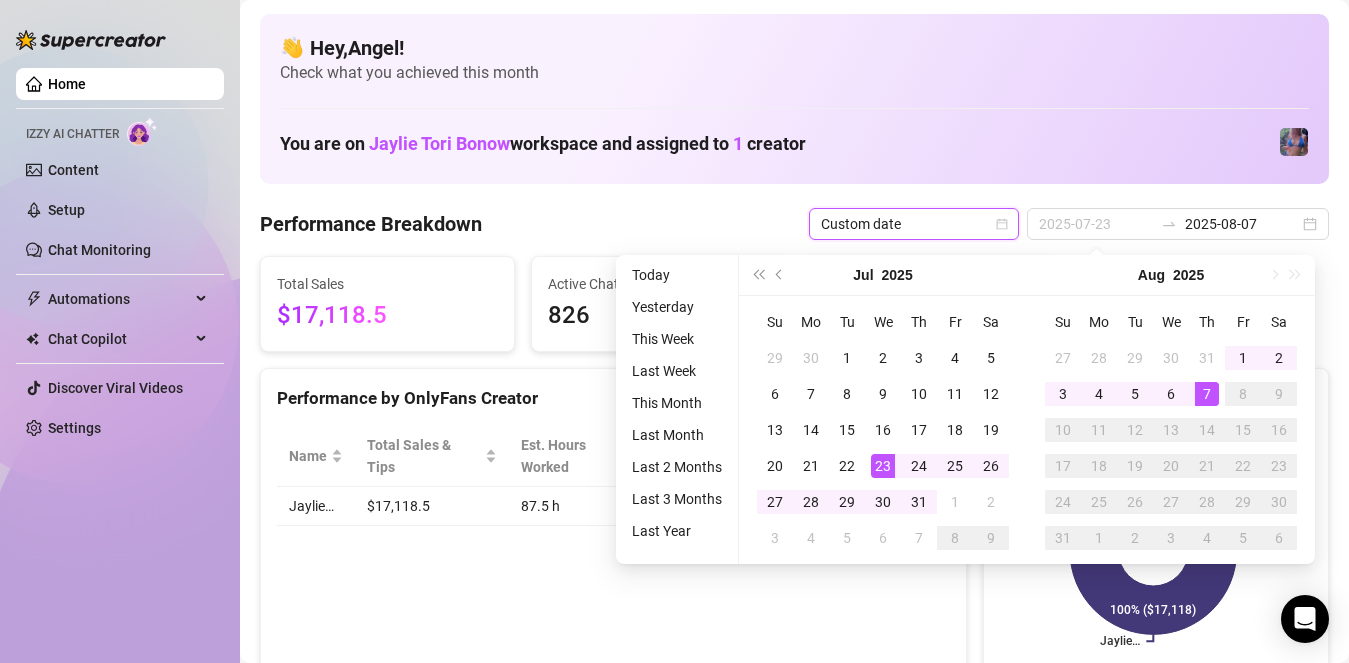 click on "23" at bounding box center (883, 466) 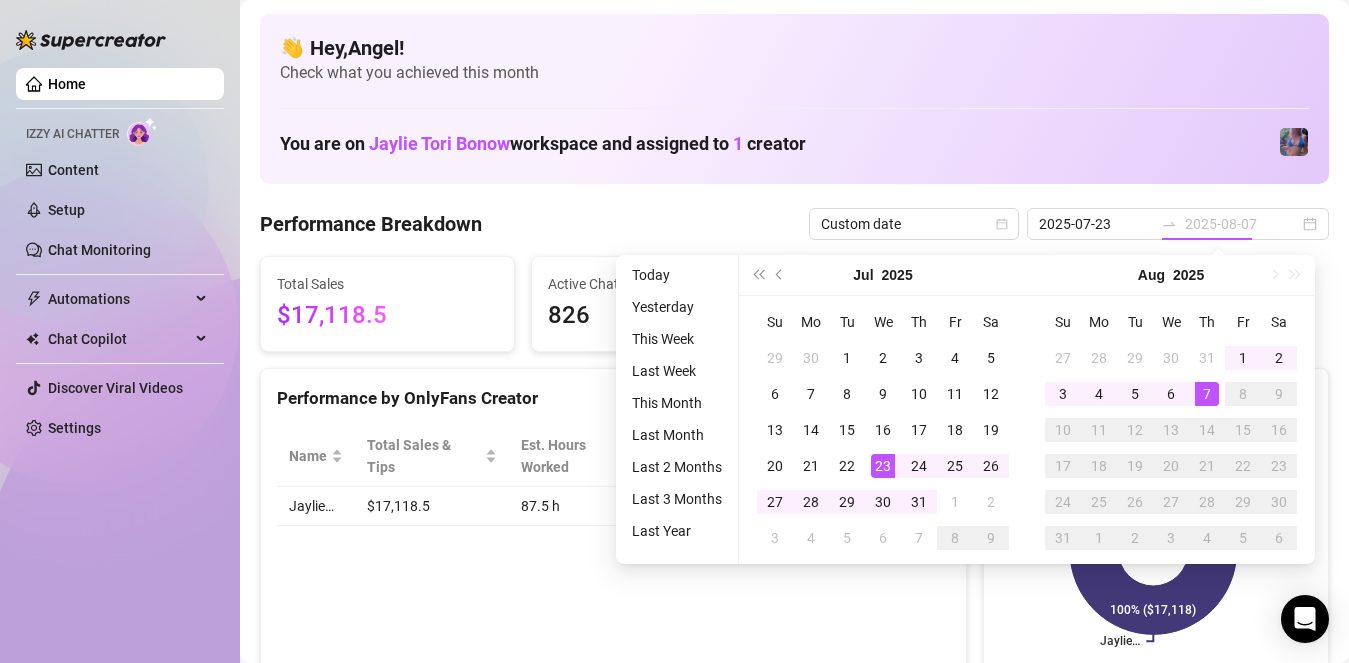 click on "23" at bounding box center (883, 466) 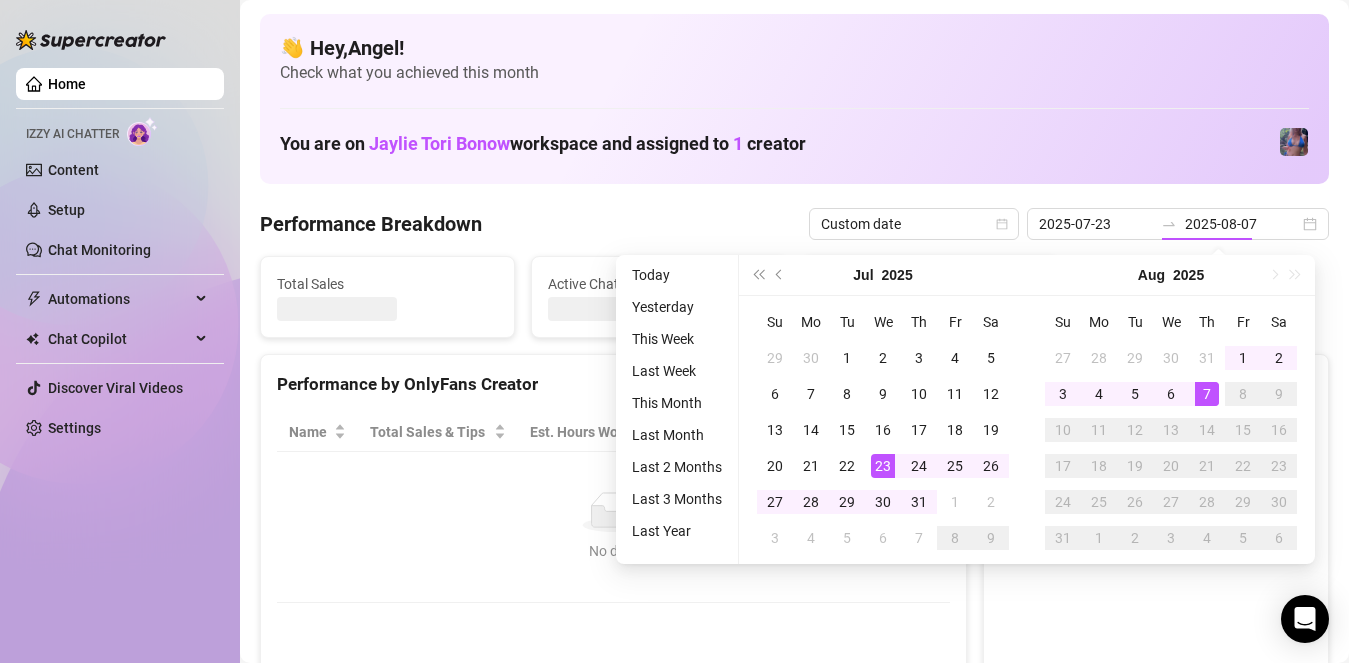 type on "2025-07-23" 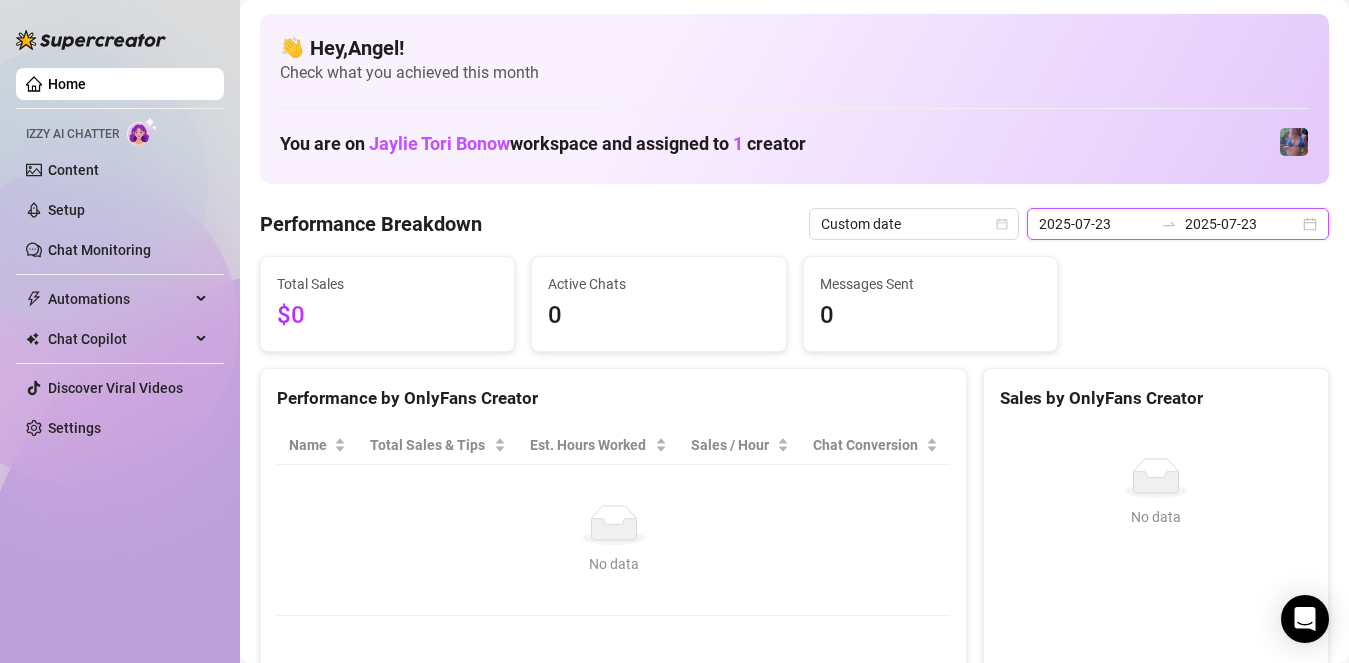 click on "2025-07-23" at bounding box center (1096, 224) 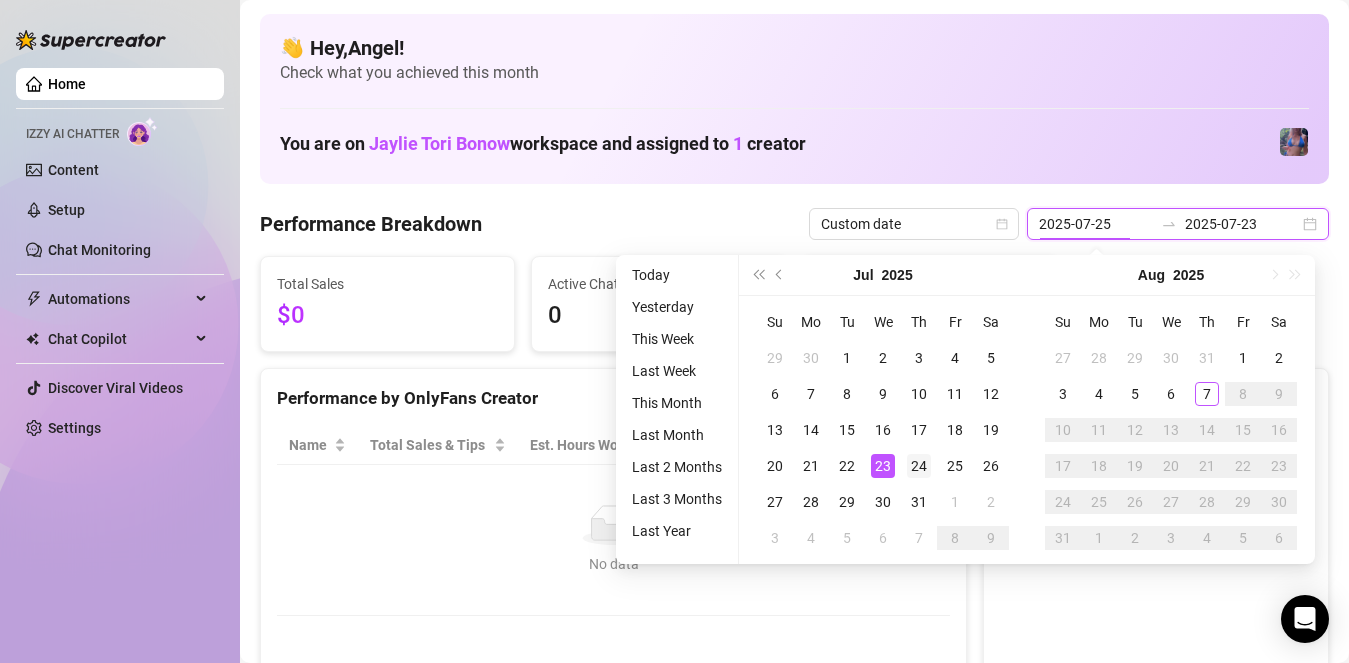 type on "2025-07-24" 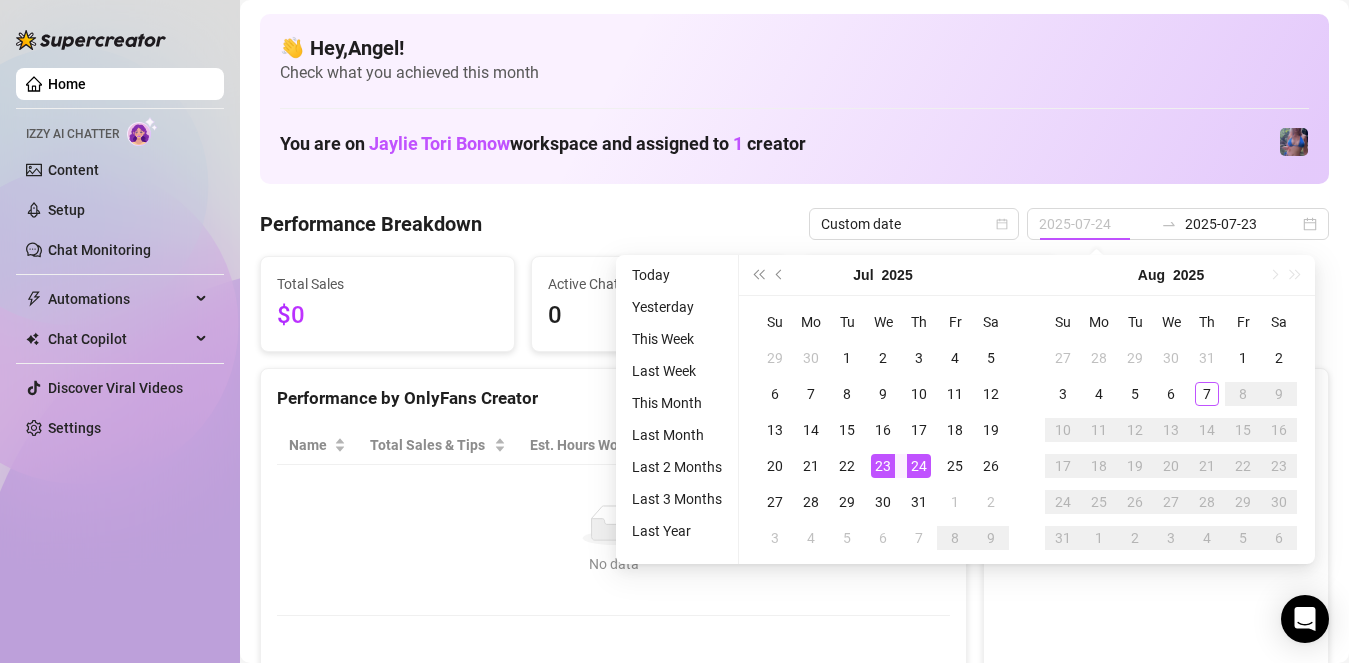 click on "24" at bounding box center [919, 466] 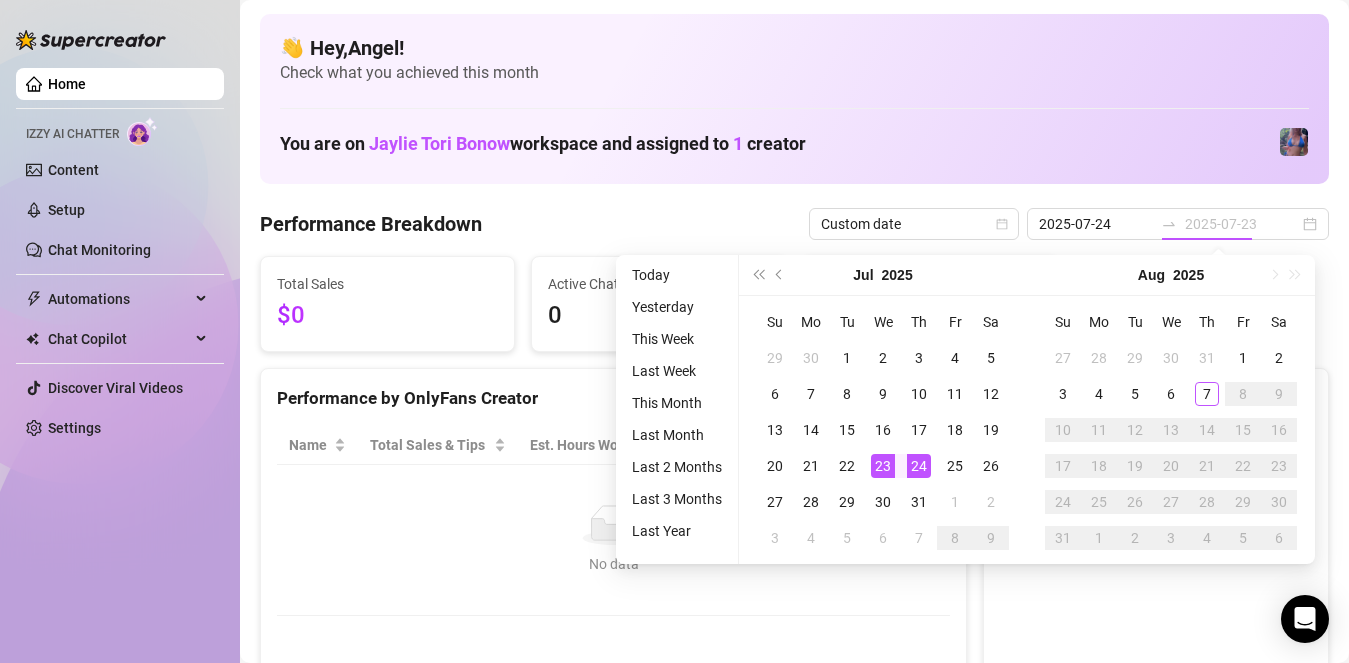 click on "24" at bounding box center [919, 466] 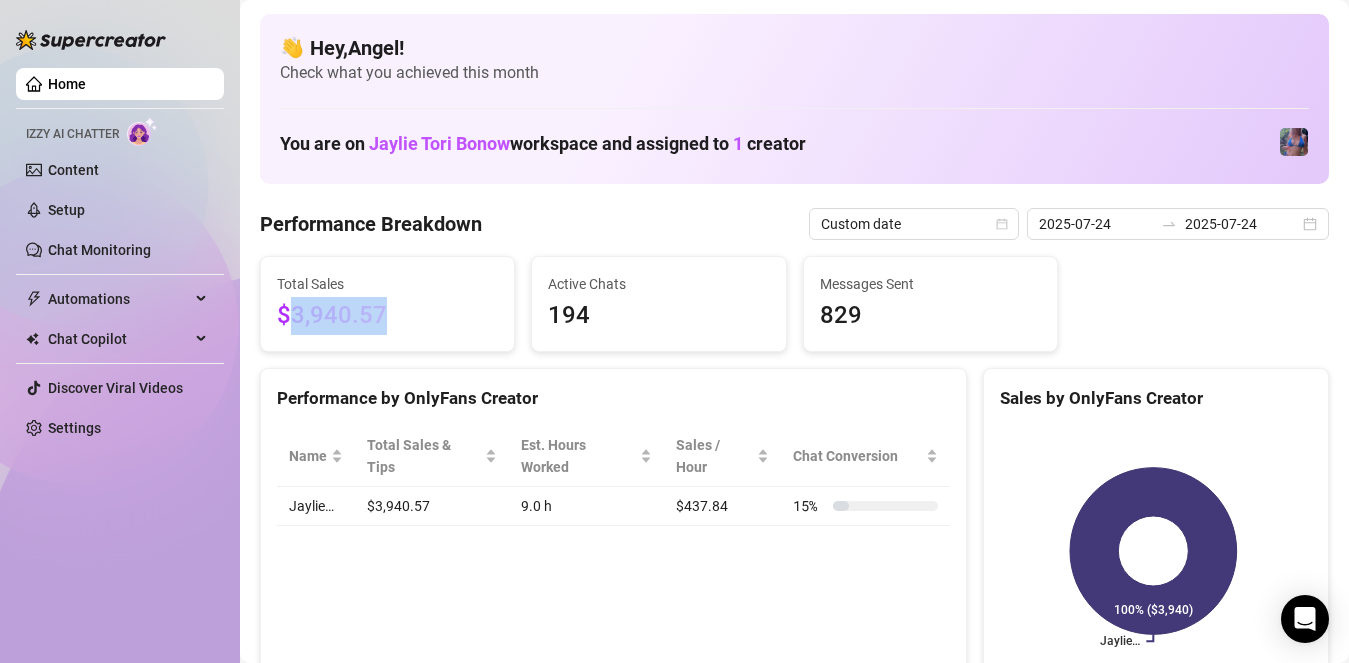 drag, startPoint x: 289, startPoint y: 312, endPoint x: 386, endPoint y: 313, distance: 97.00516 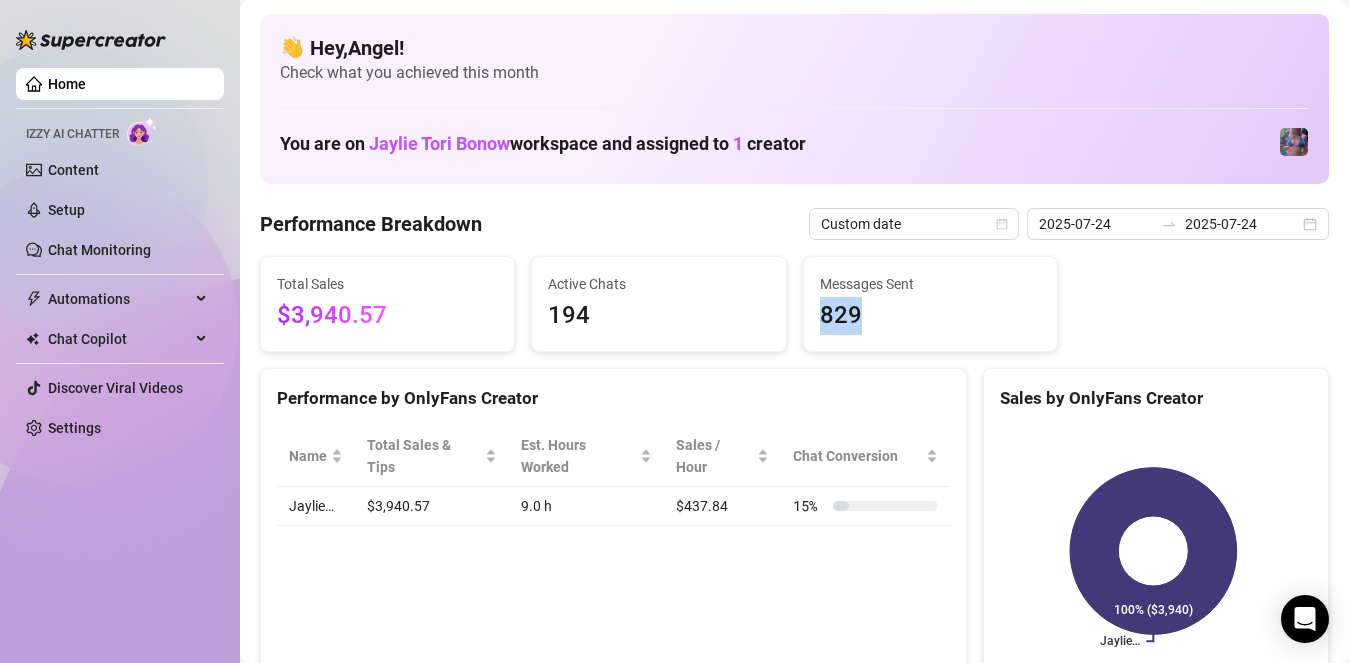 drag, startPoint x: 849, startPoint y: 326, endPoint x: 806, endPoint y: 314, distance: 44.64303 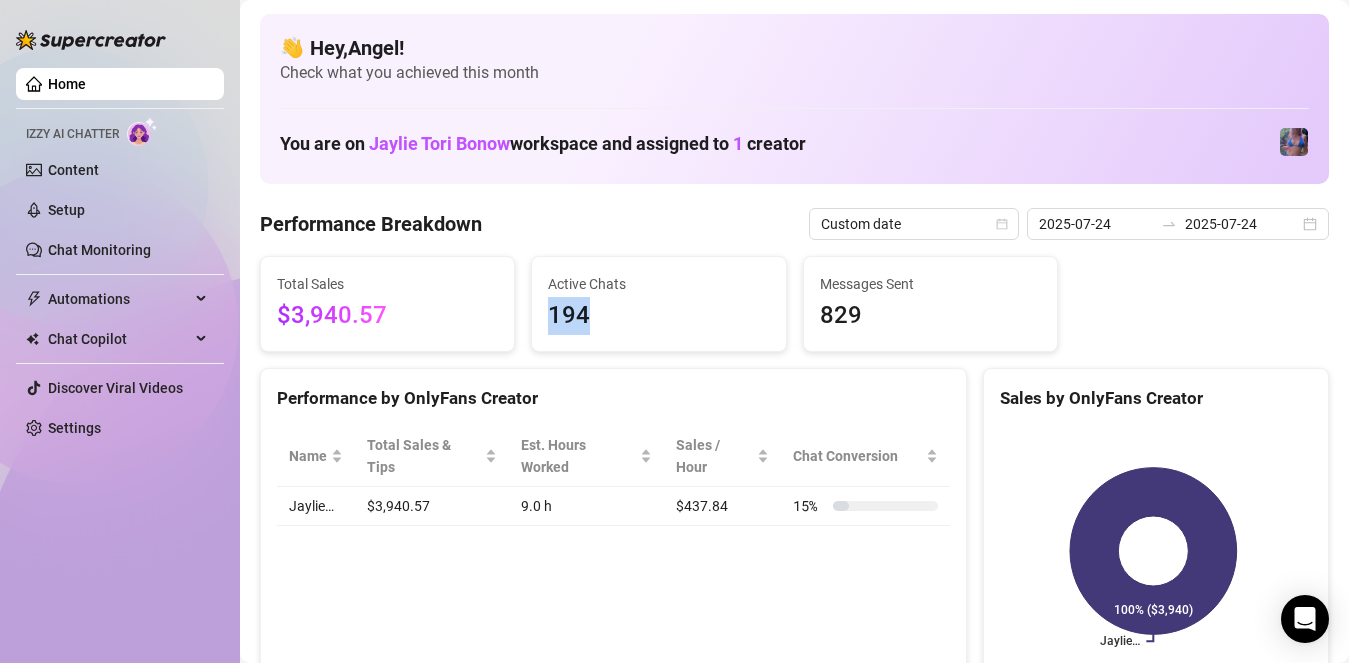 drag, startPoint x: 550, startPoint y: 310, endPoint x: 611, endPoint y: 309, distance: 61.008198 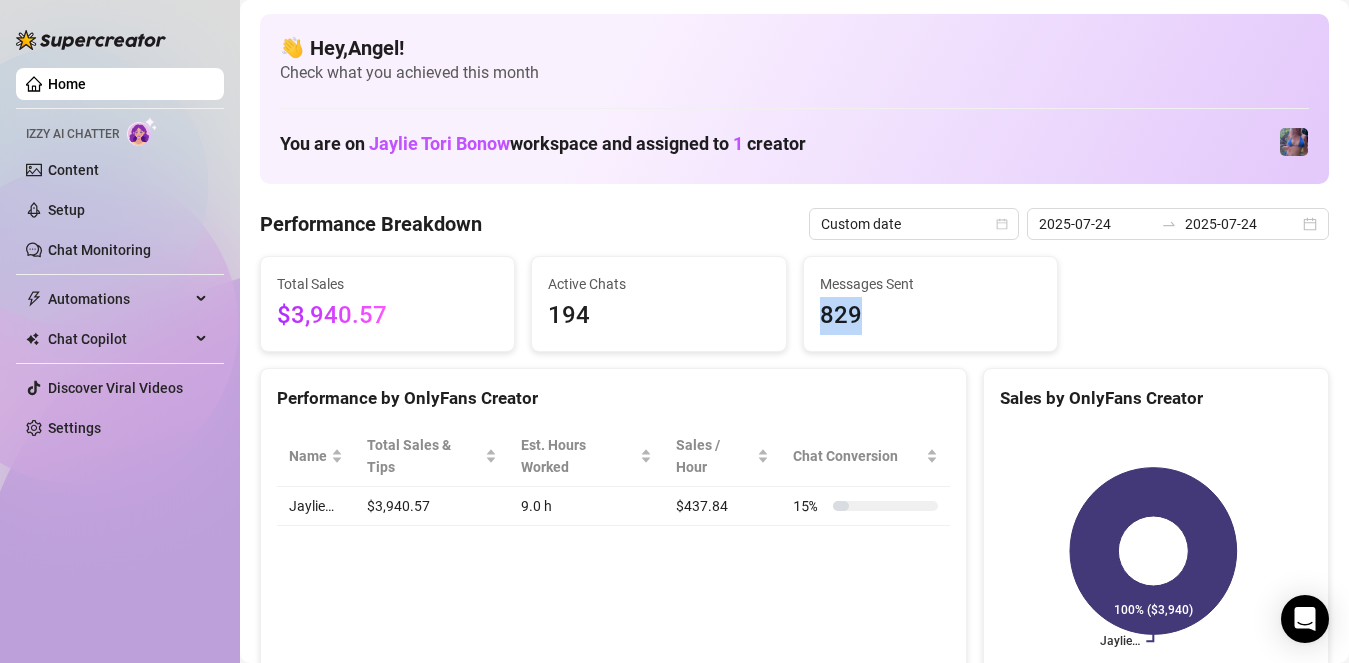 drag, startPoint x: 859, startPoint y: 317, endPoint x: 800, endPoint y: 318, distance: 59.008472 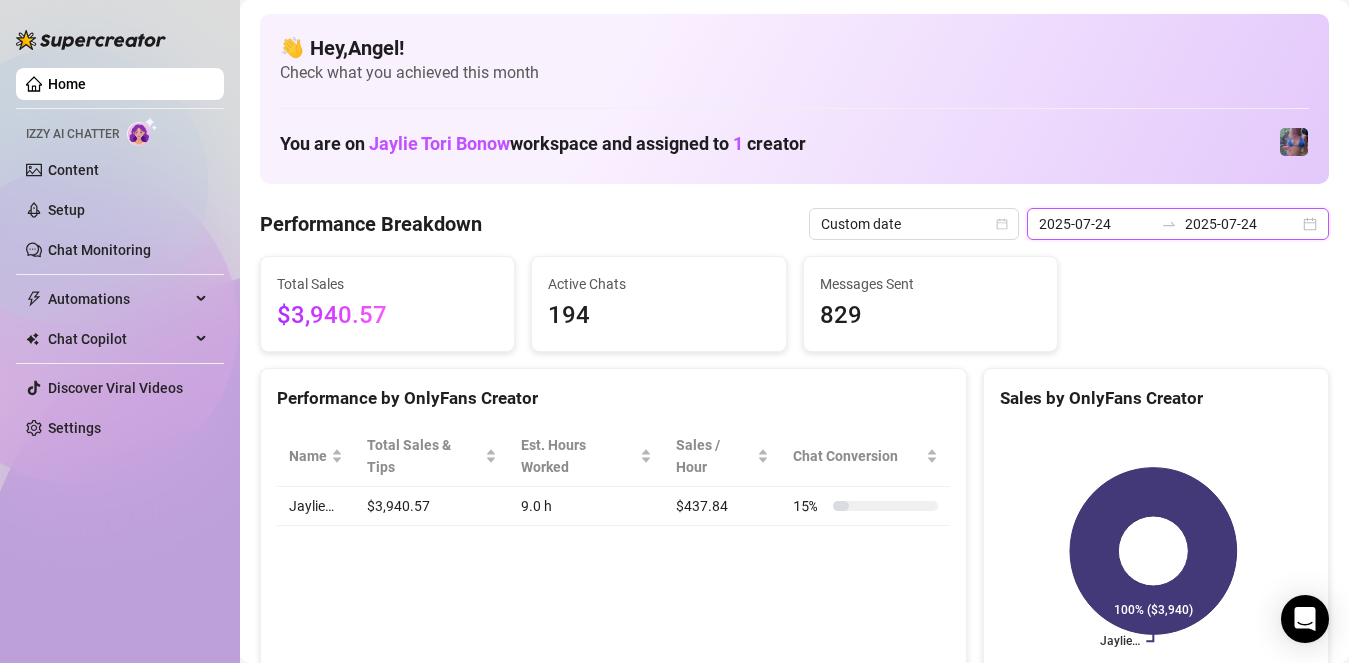 click on "2025-07-24" at bounding box center (1096, 224) 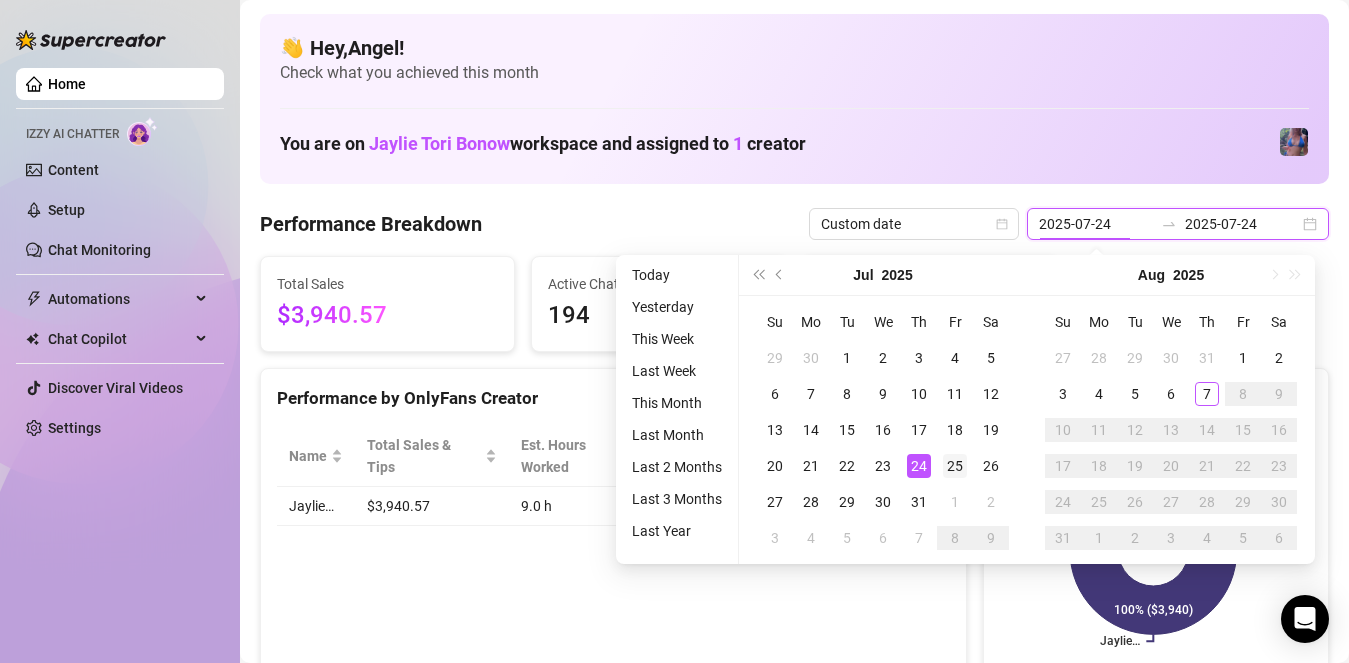 type on "2025-07-25" 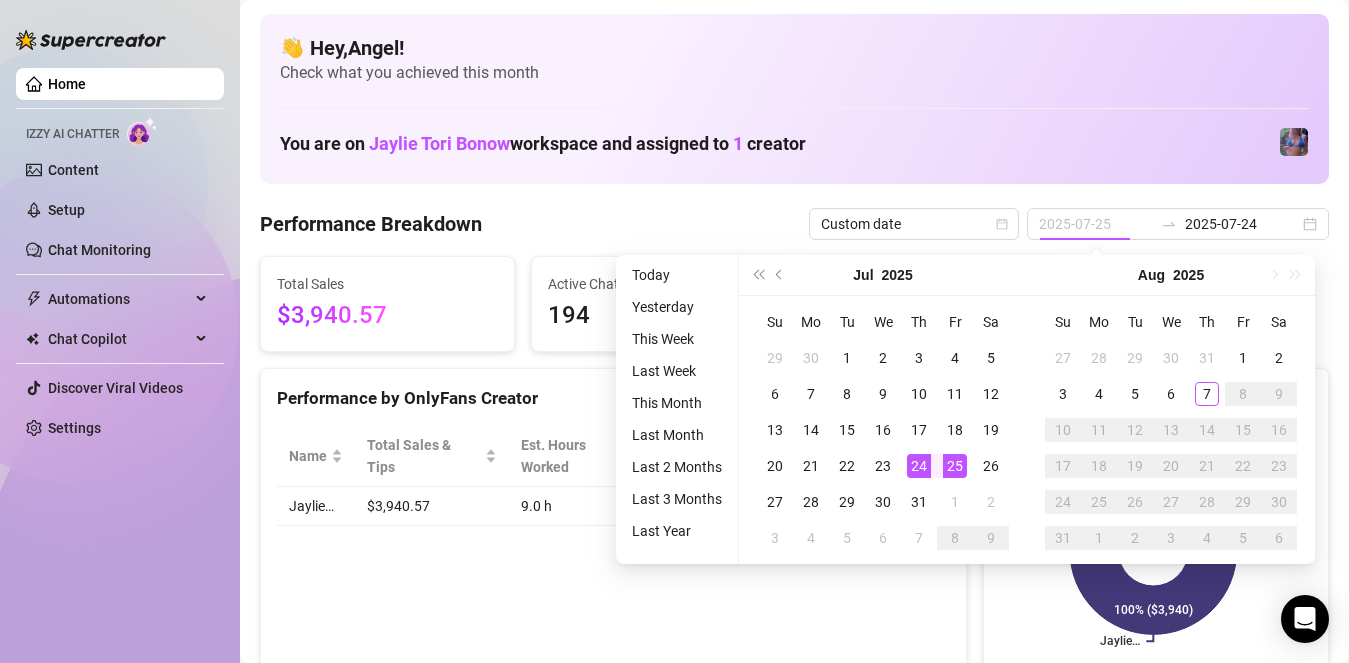 click on "25" at bounding box center (955, 466) 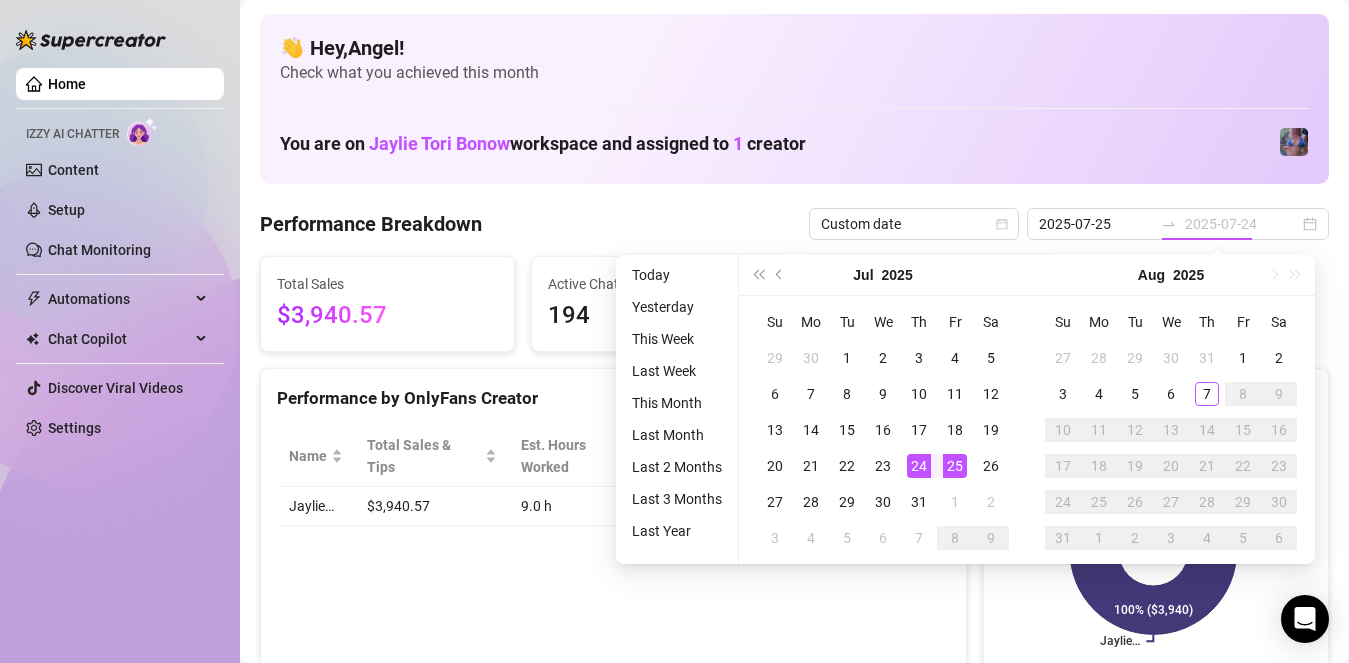 click on "25" at bounding box center (955, 466) 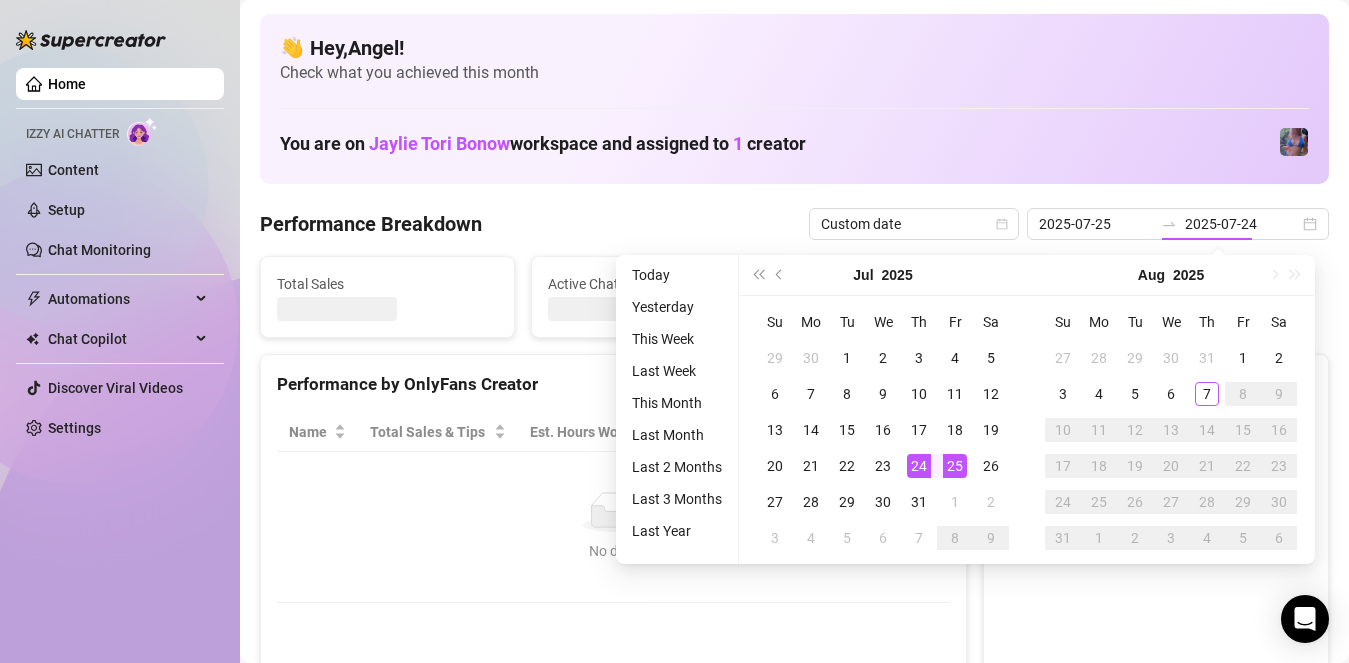 type on "2025-07-25" 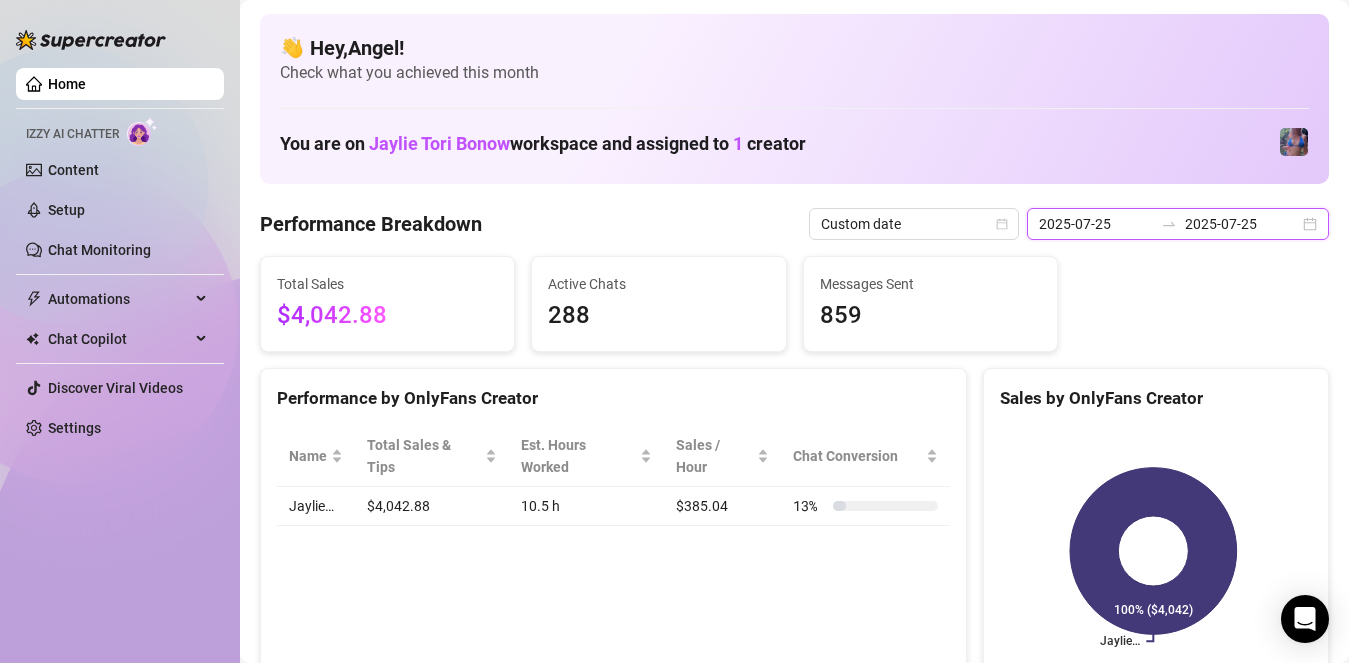 click on "2025-07-25" at bounding box center [1096, 224] 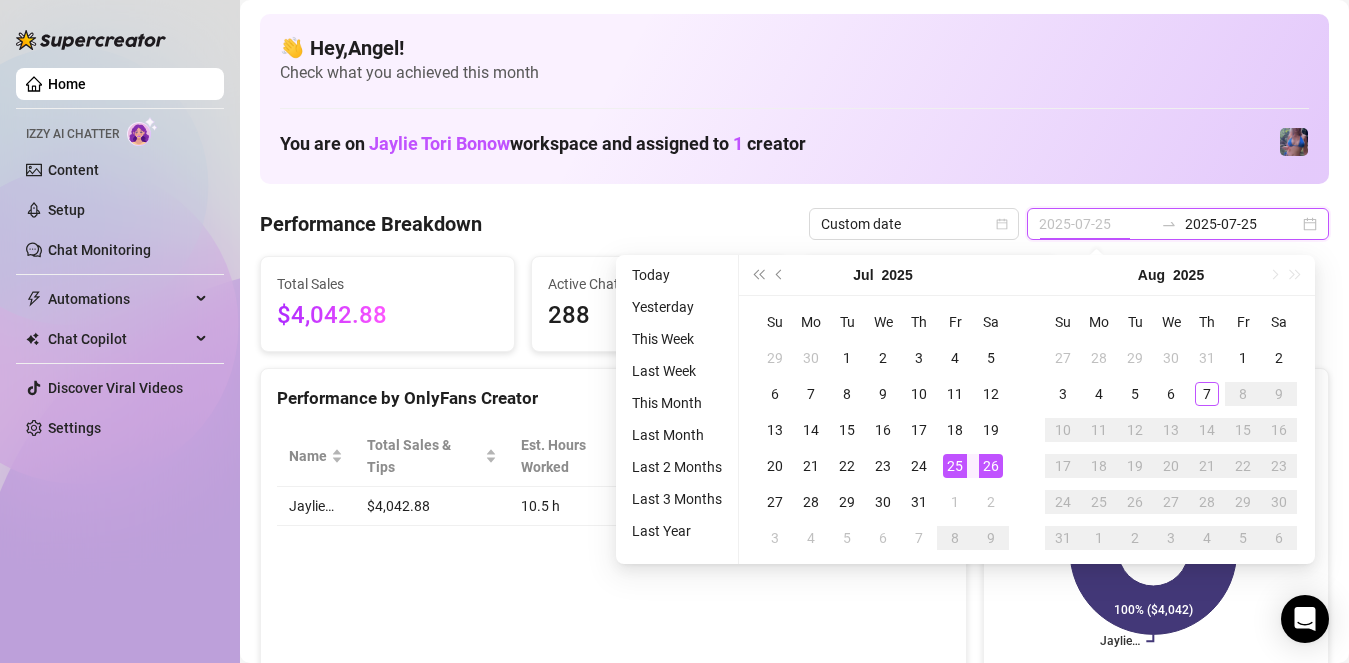 type on "2025-07-26" 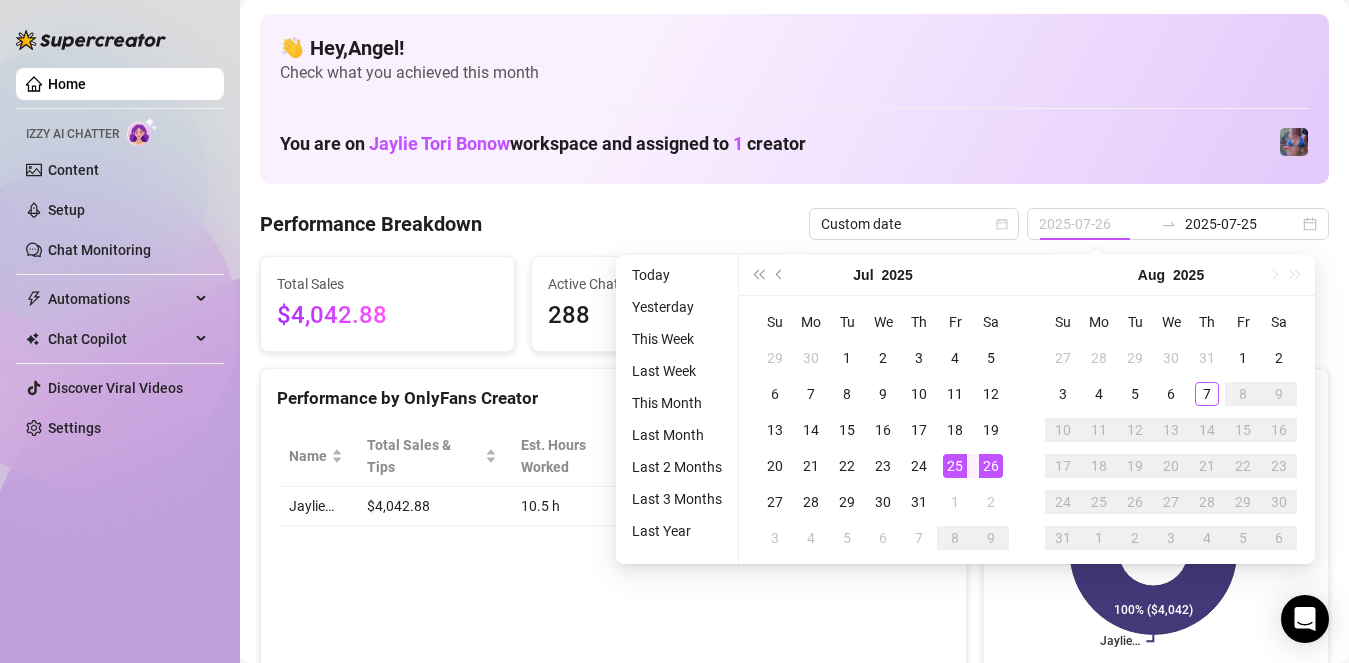 click on "26" at bounding box center [991, 466] 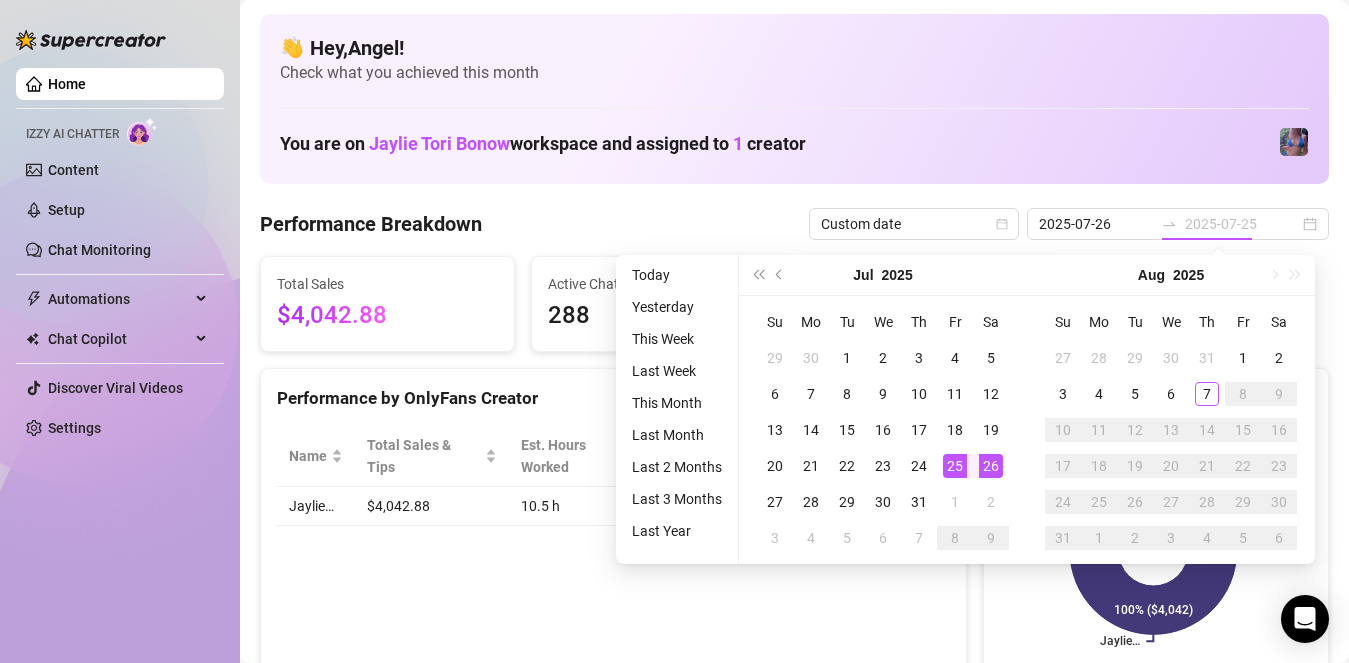 click on "26" at bounding box center [991, 466] 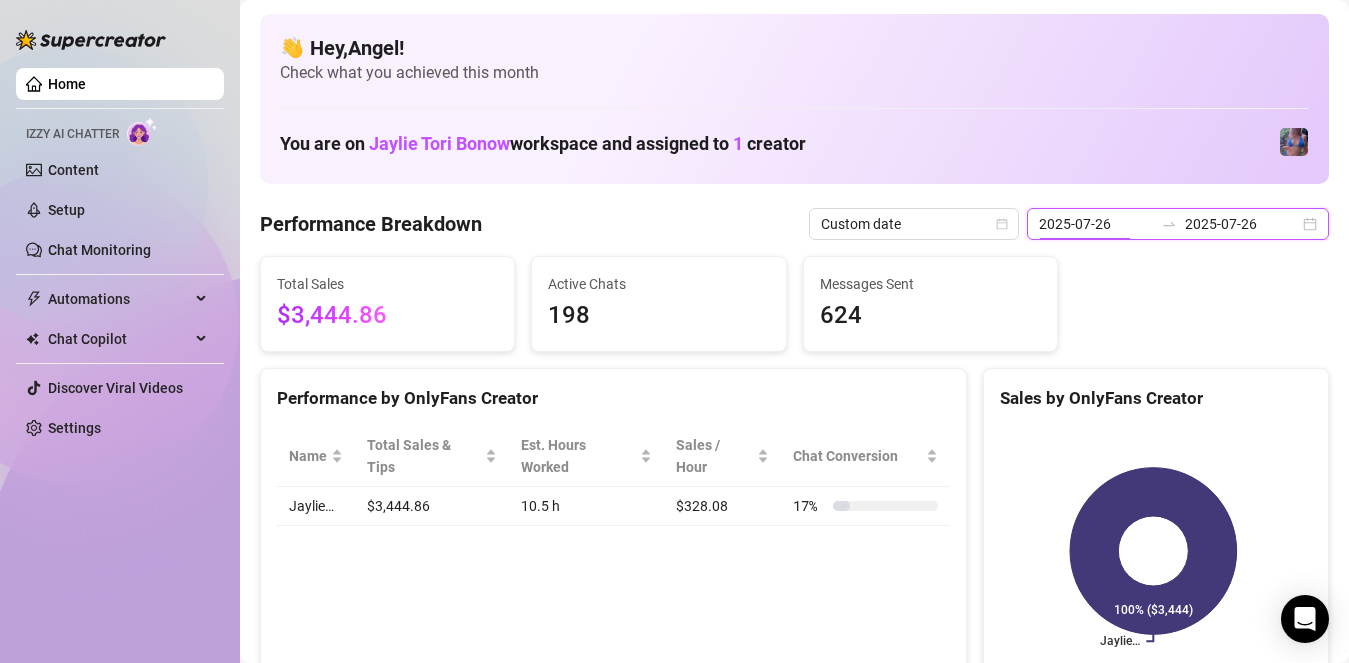 click on "2025-07-26" at bounding box center (1096, 224) 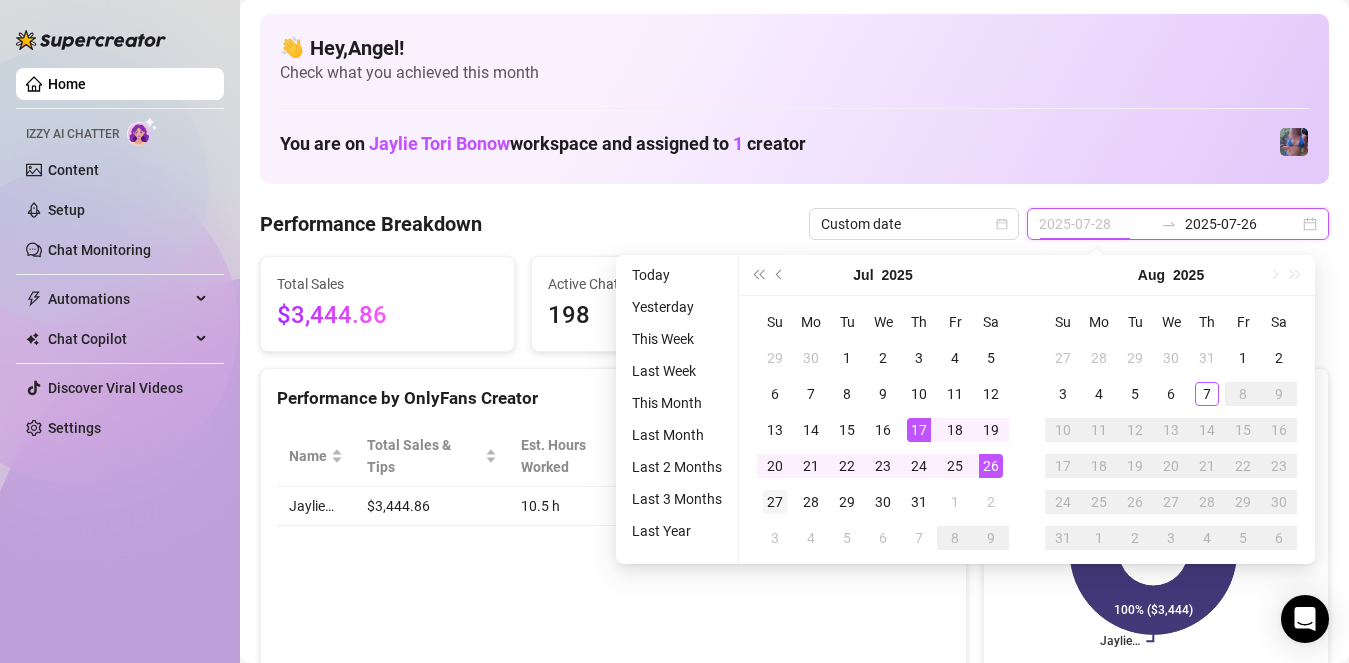type on "2025-07-27" 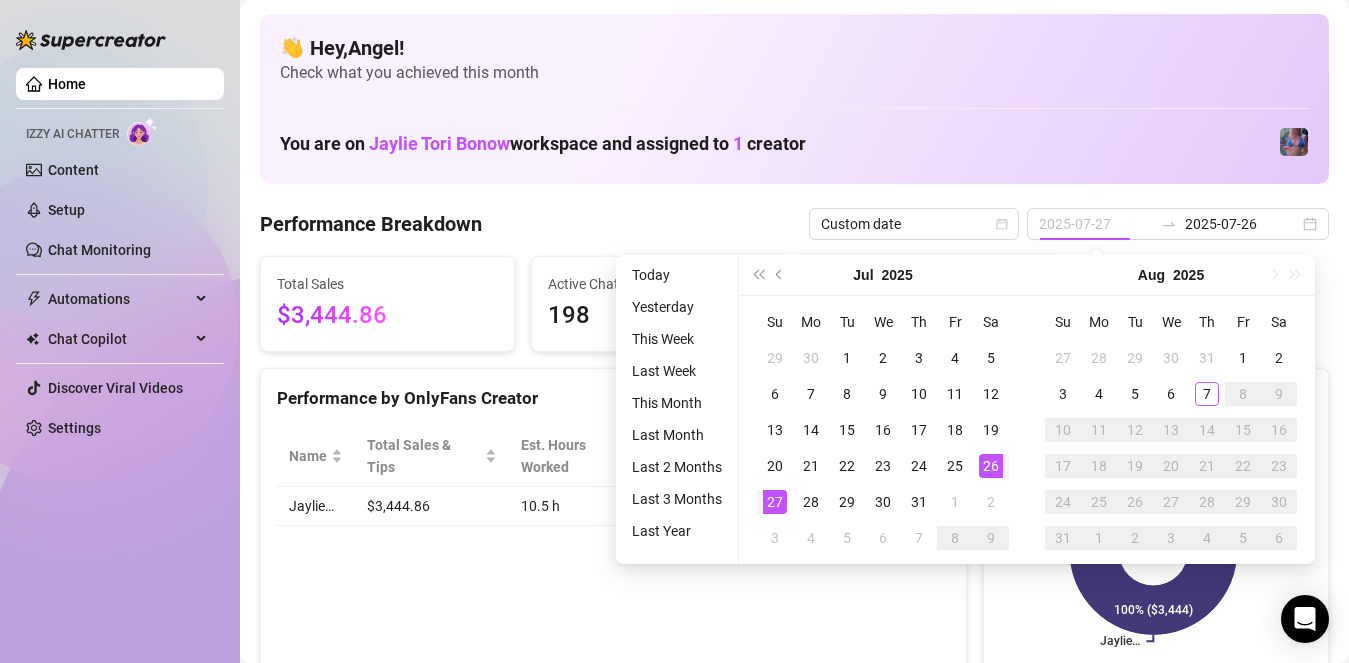 click on "27" at bounding box center (775, 502) 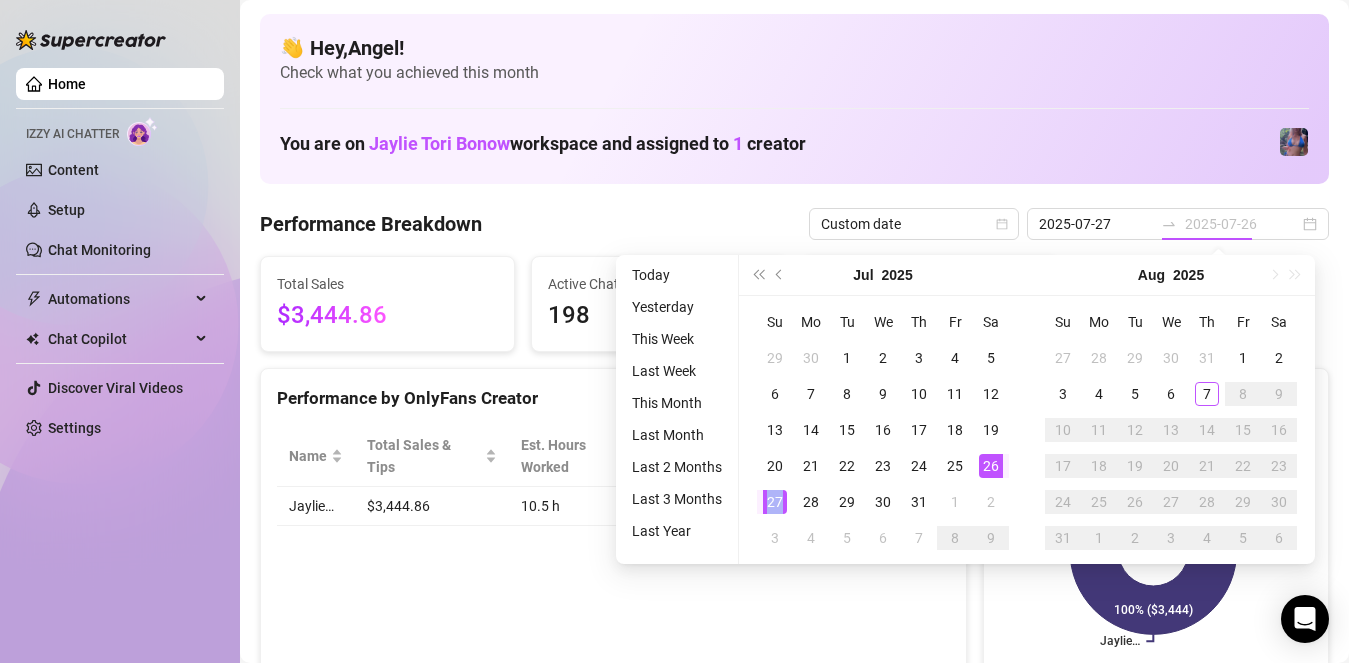 click on "27" at bounding box center [775, 502] 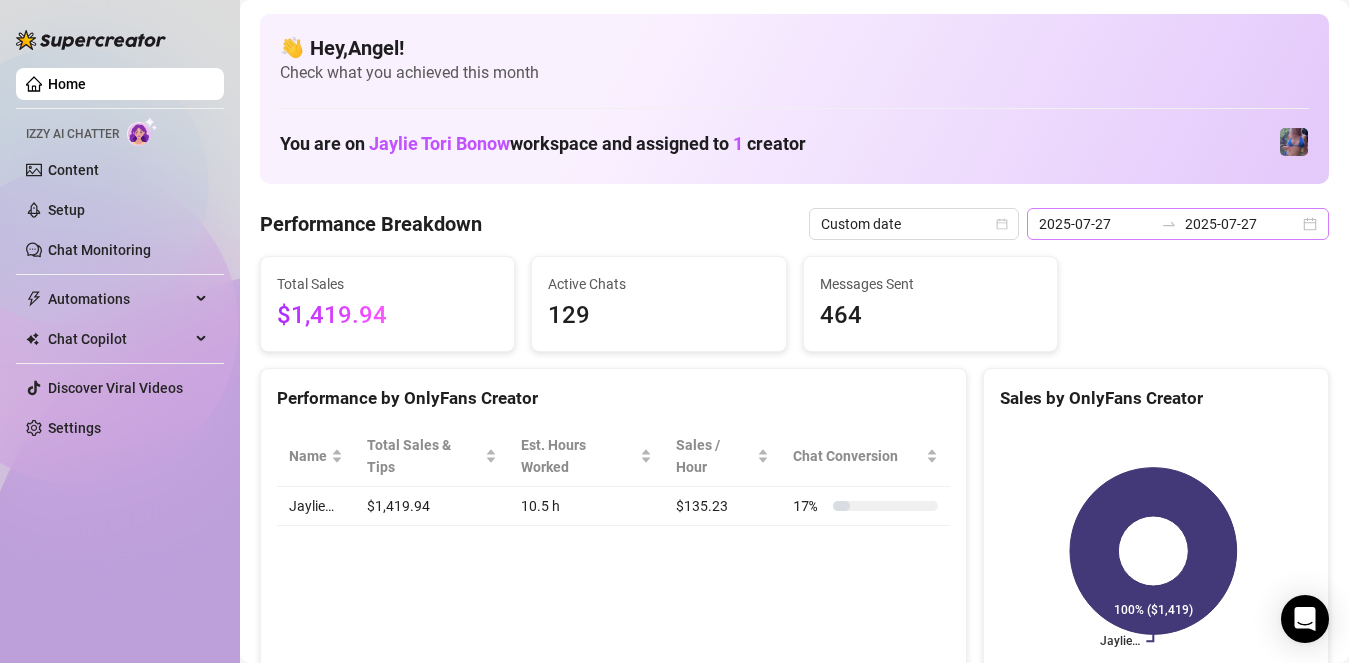 click on "2025-07-27 2025-07-27" at bounding box center [1178, 224] 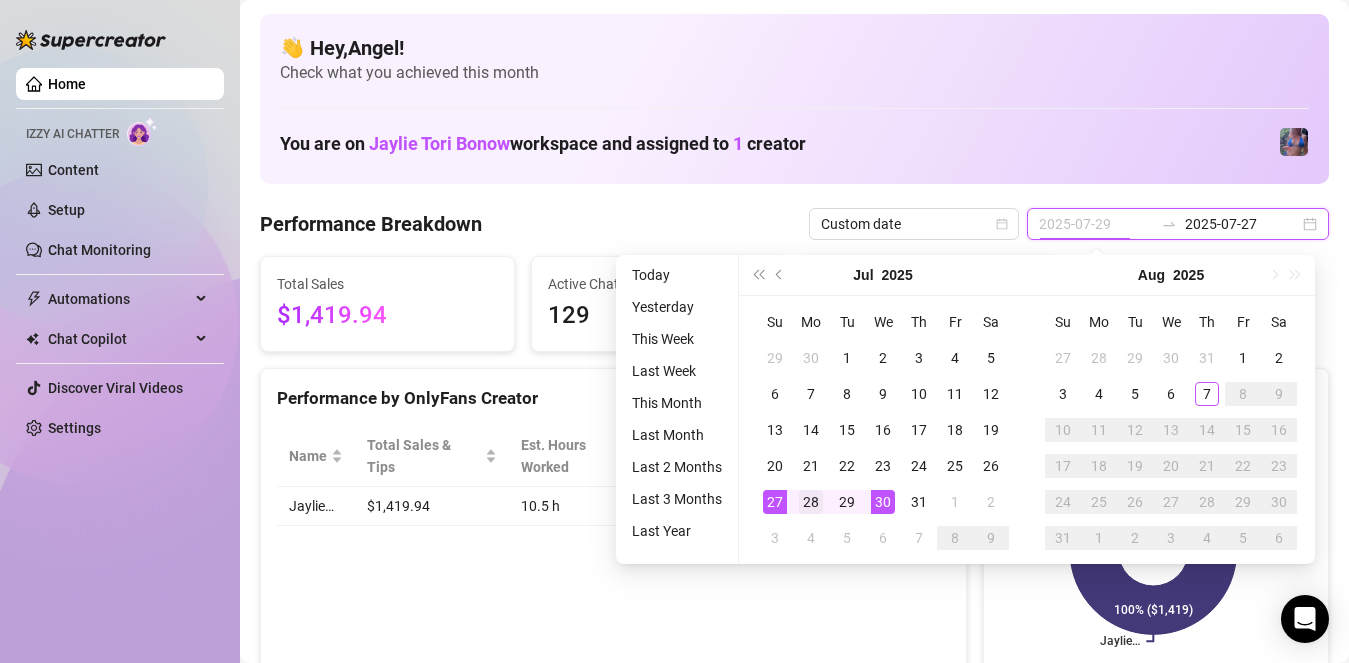 type on "2025-07-28" 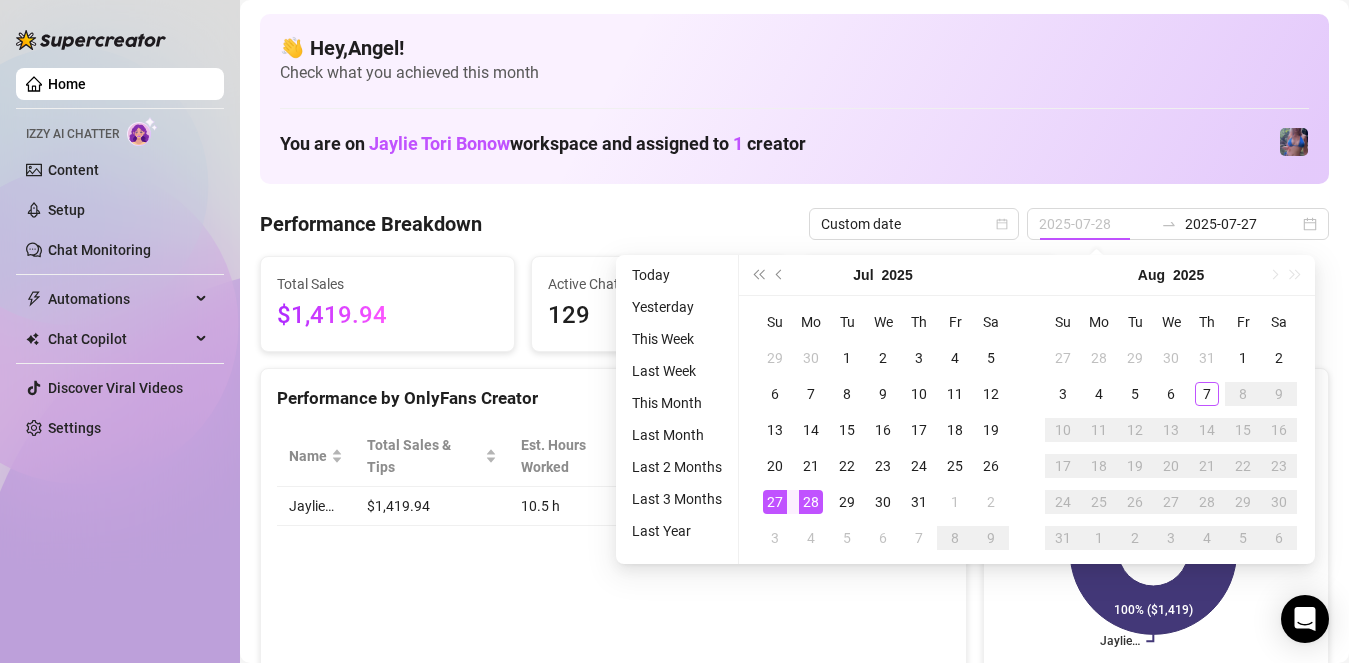click on "28" at bounding box center [811, 502] 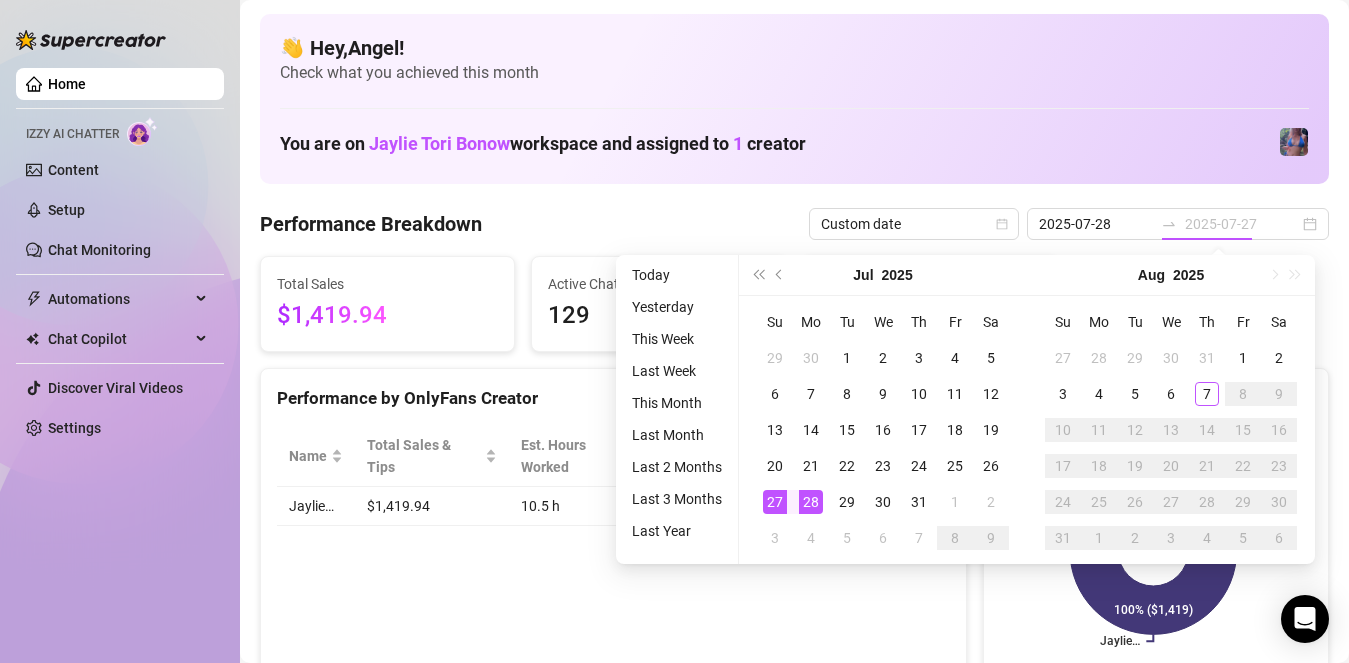 click on "28" at bounding box center (811, 502) 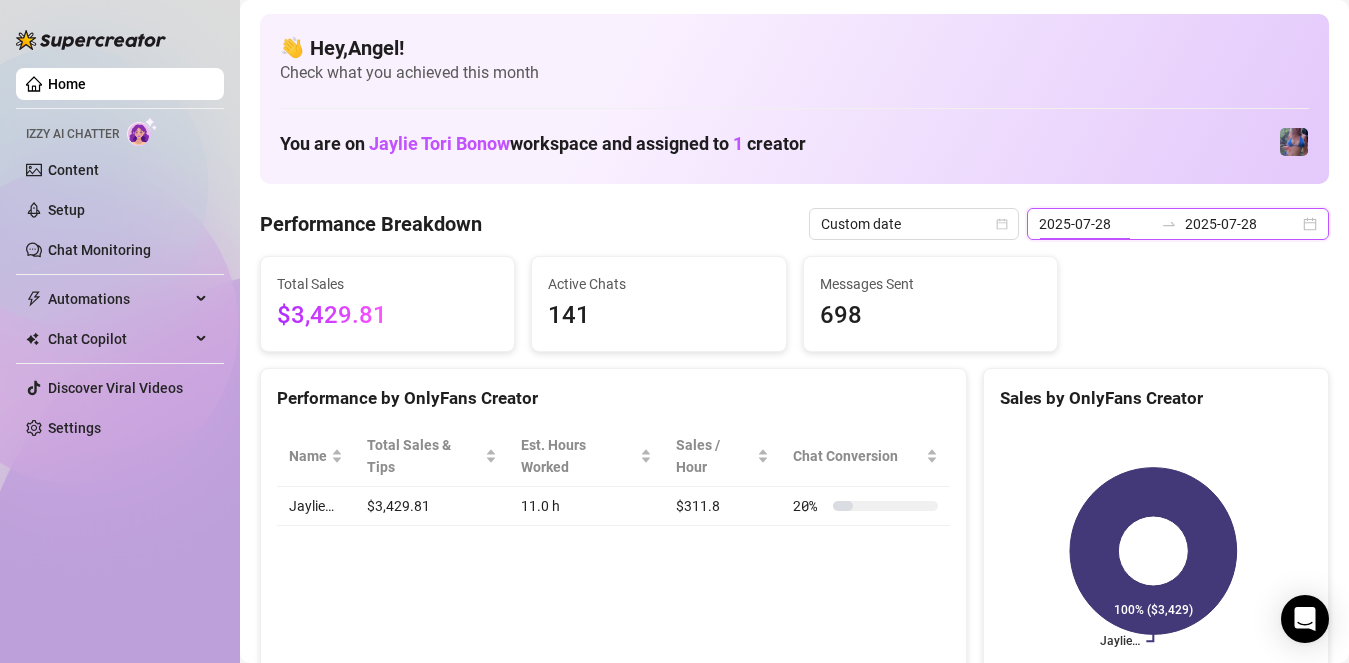 click on "2025-07-28" at bounding box center (1096, 224) 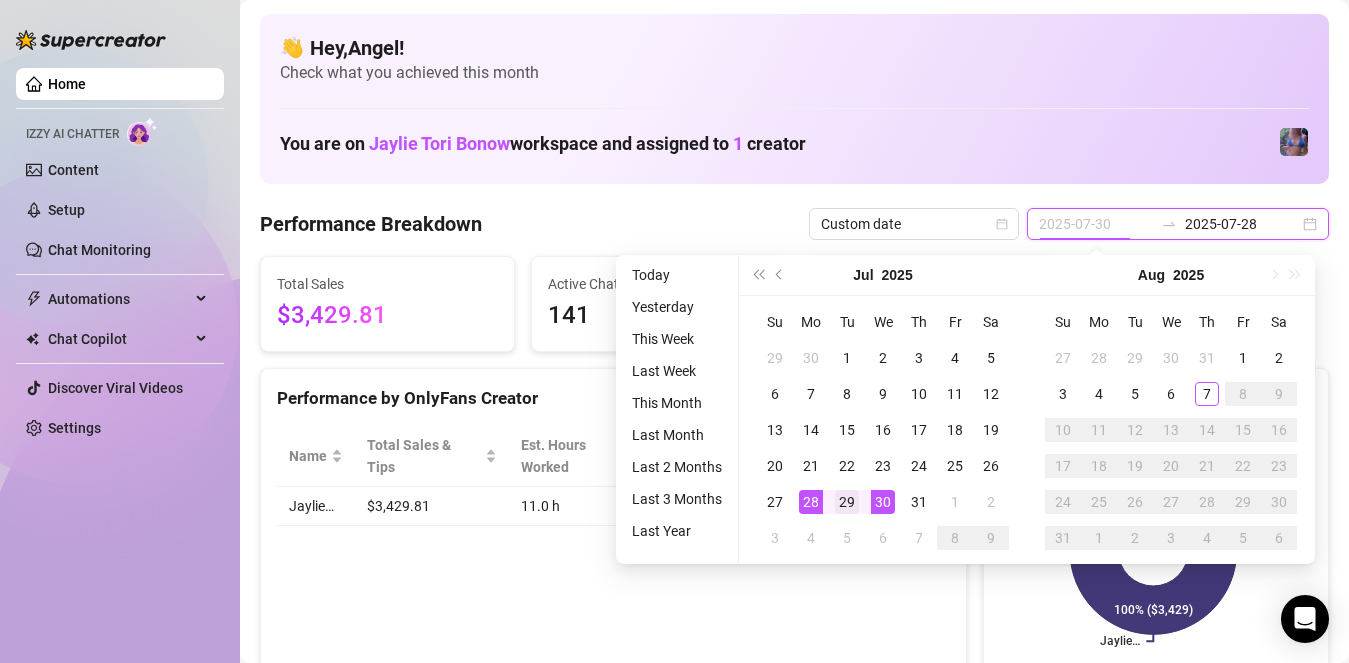type on "2025-07-29" 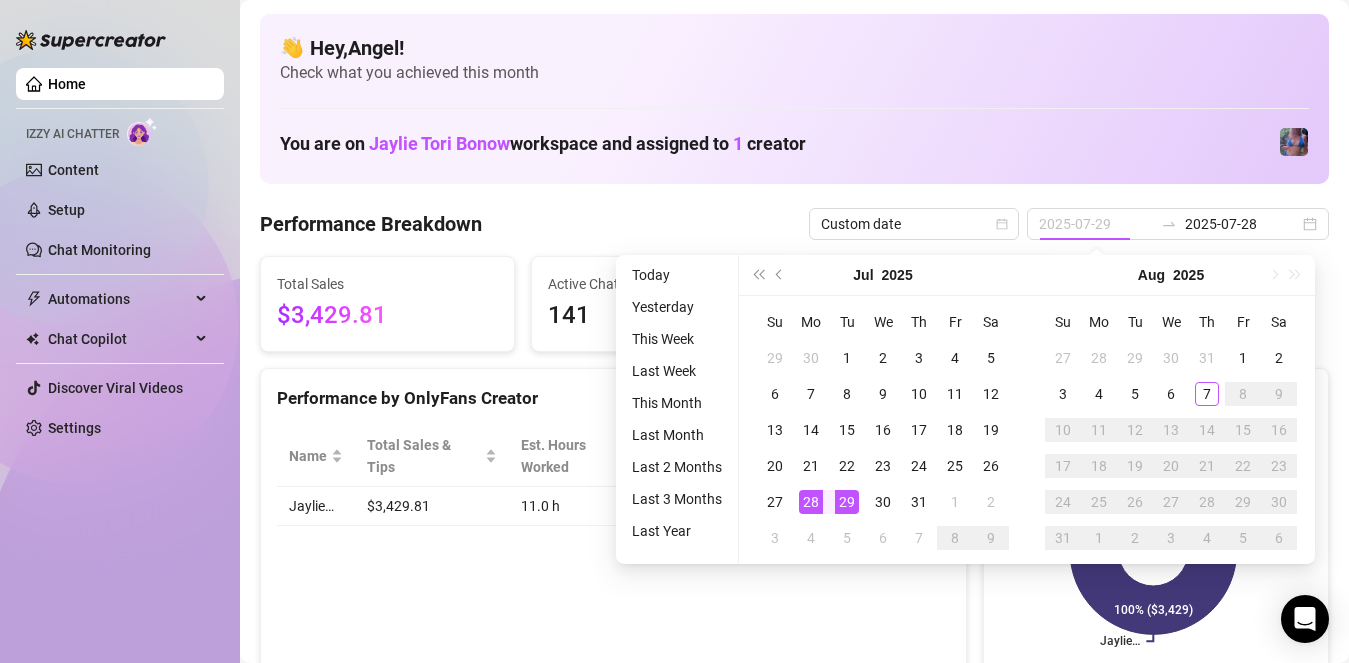click on "29" at bounding box center (847, 502) 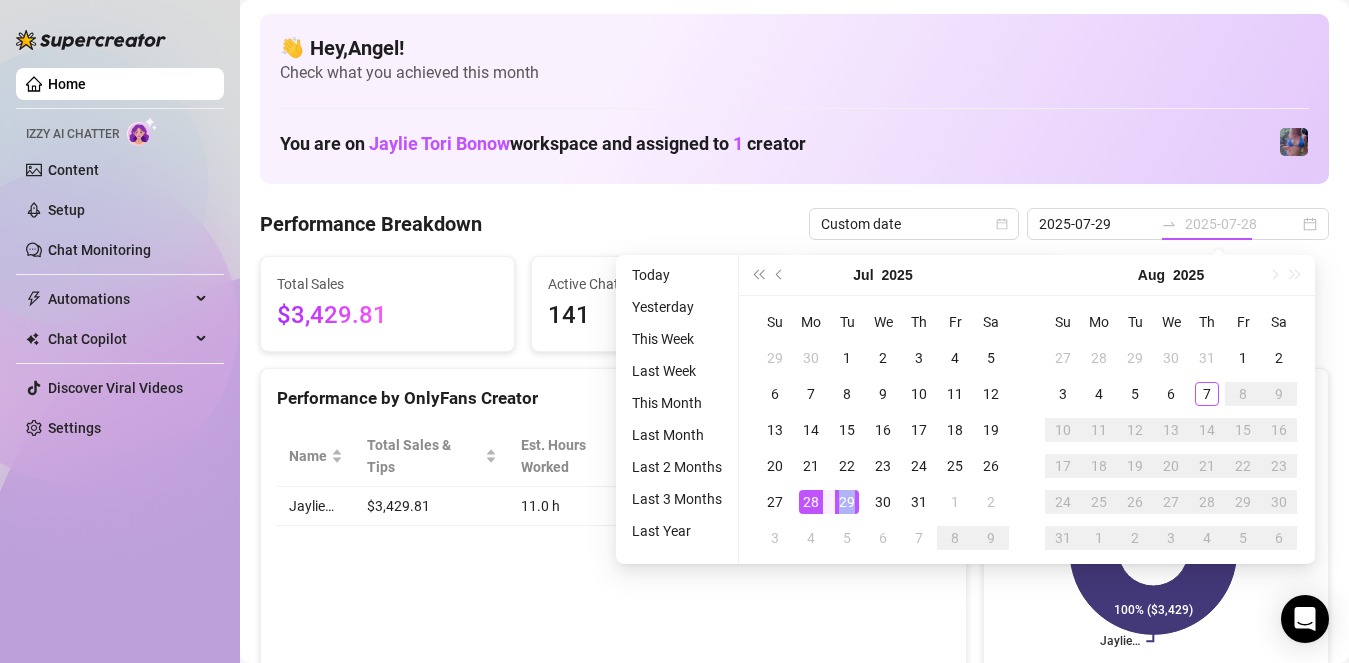 click on "29" at bounding box center [847, 502] 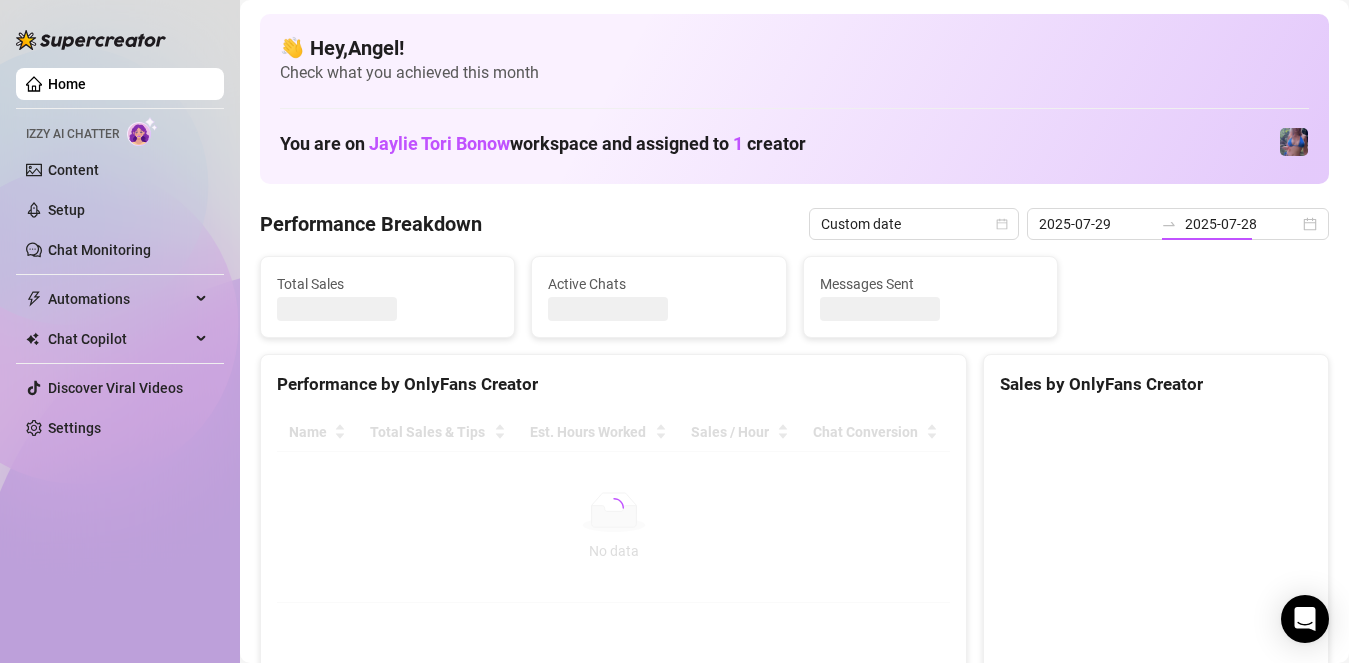 type on "2025-07-29" 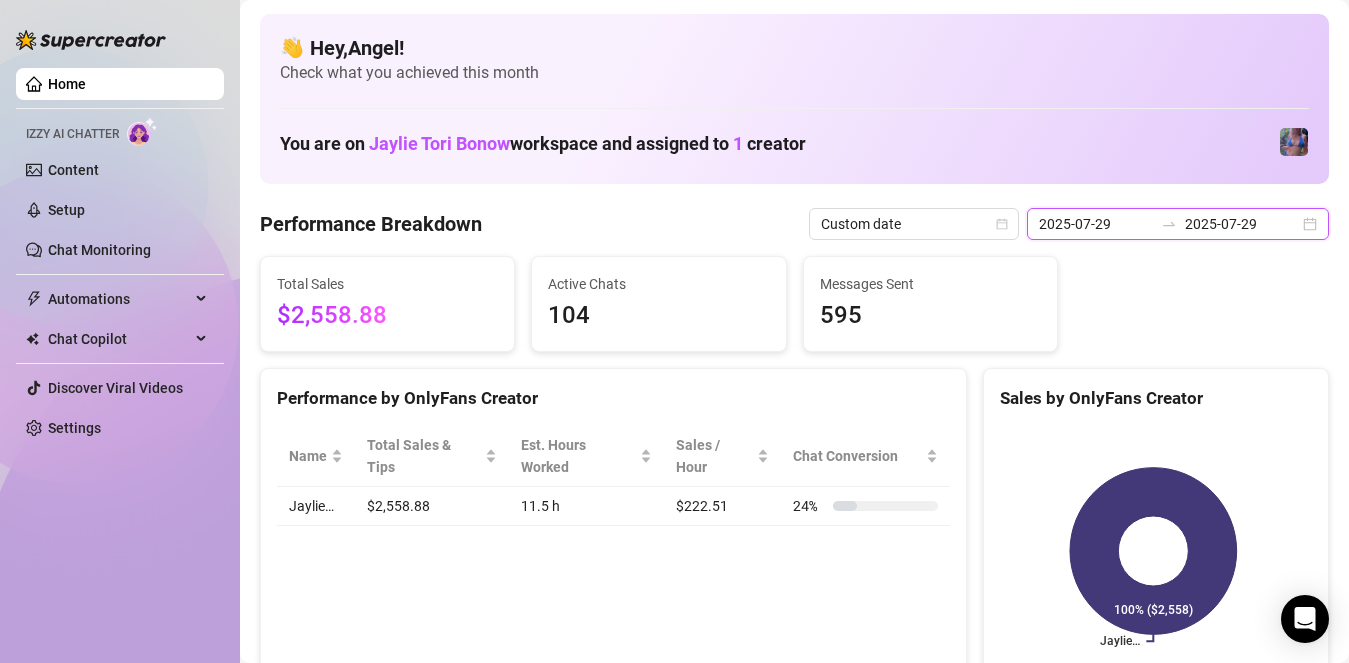 click on "2025-07-29" at bounding box center (1096, 224) 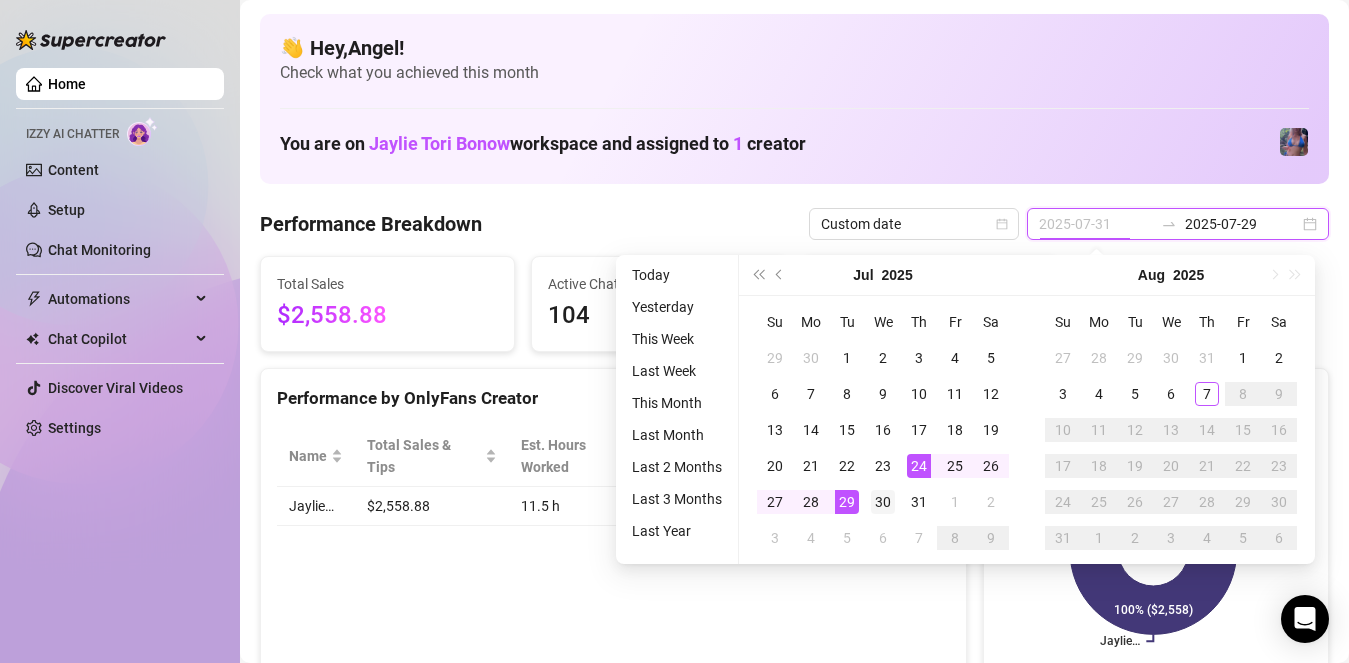 type on "2025-07-30" 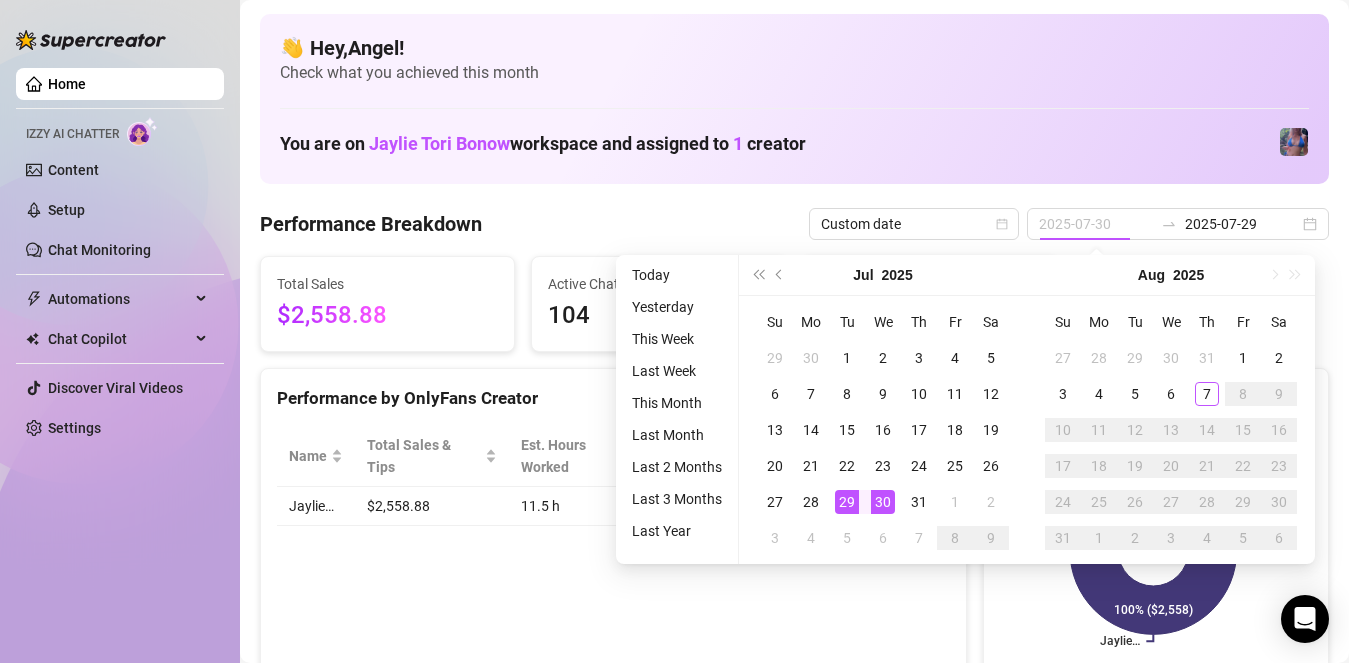 click on "30" at bounding box center (883, 502) 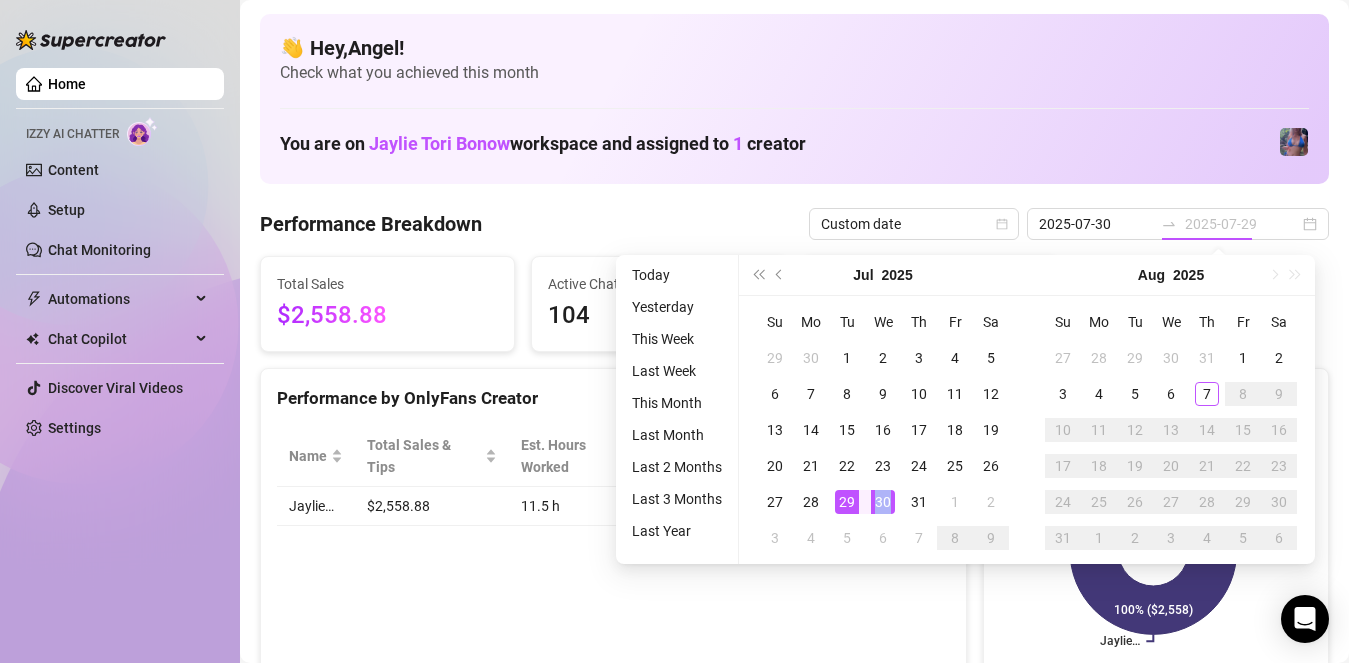 click on "30" at bounding box center [883, 502] 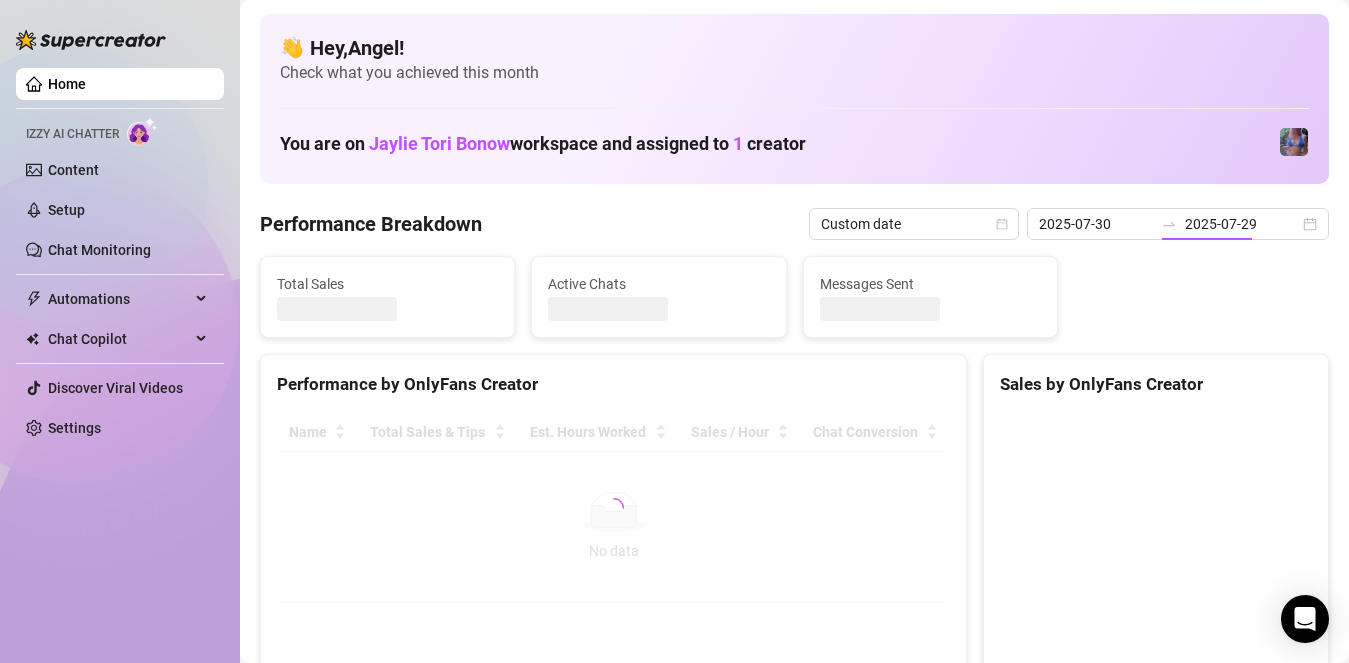 type on "2025-07-30" 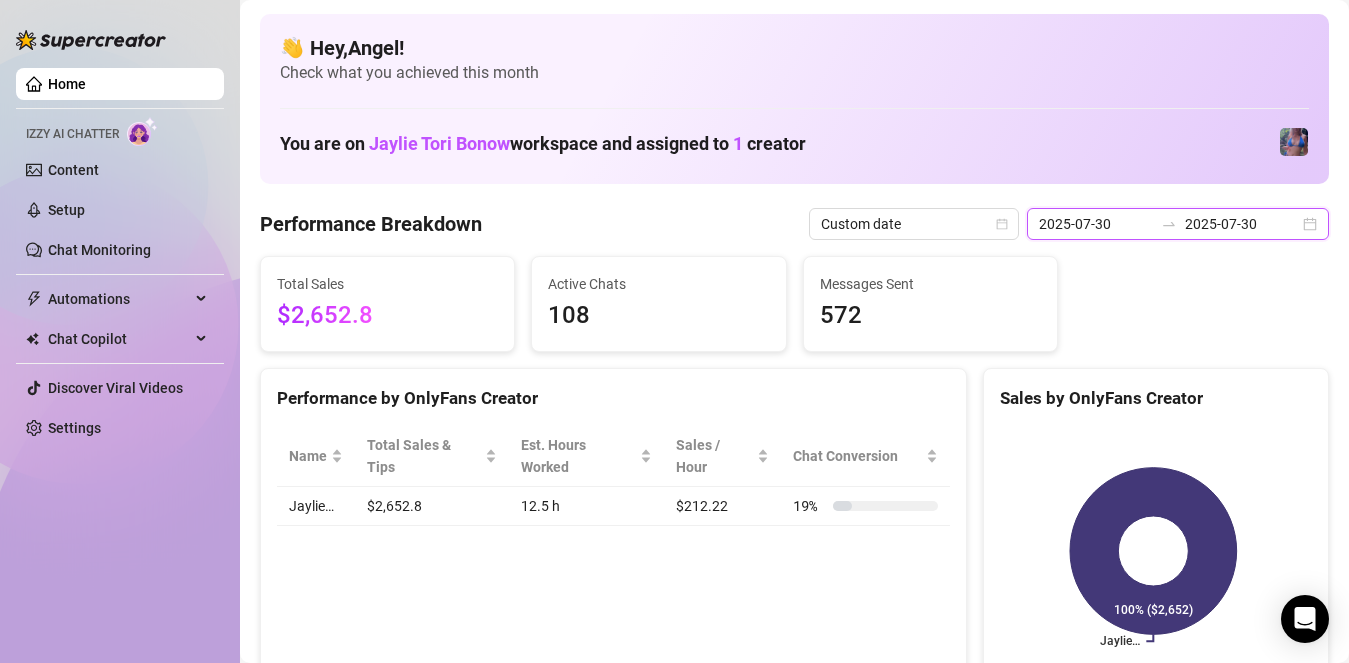 click on "2025-07-30" at bounding box center [1096, 224] 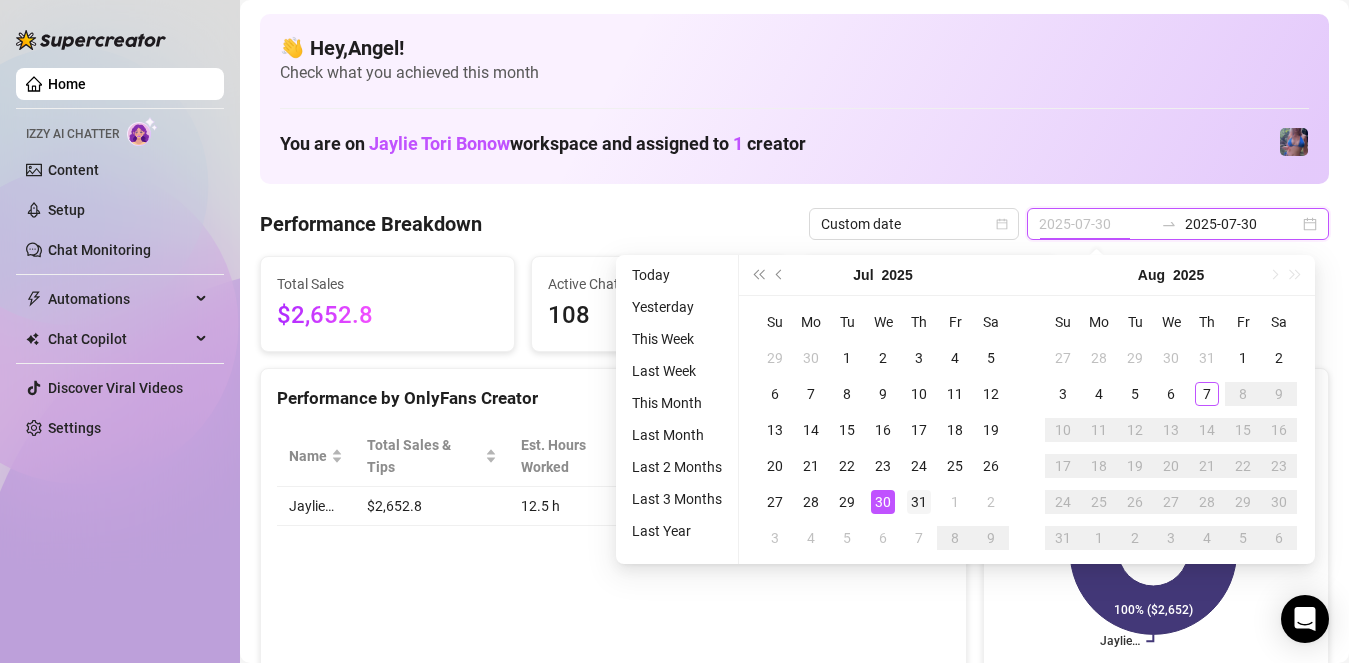 type on "2025-07-31" 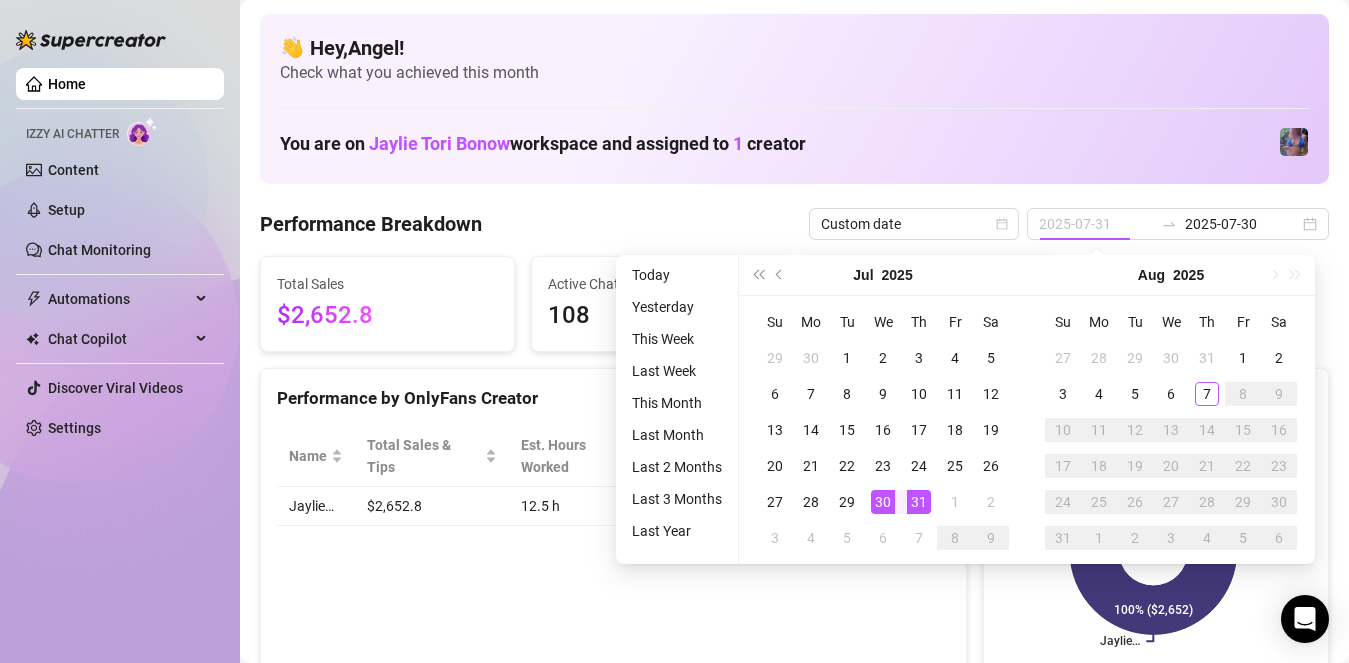 click on "31" at bounding box center (919, 502) 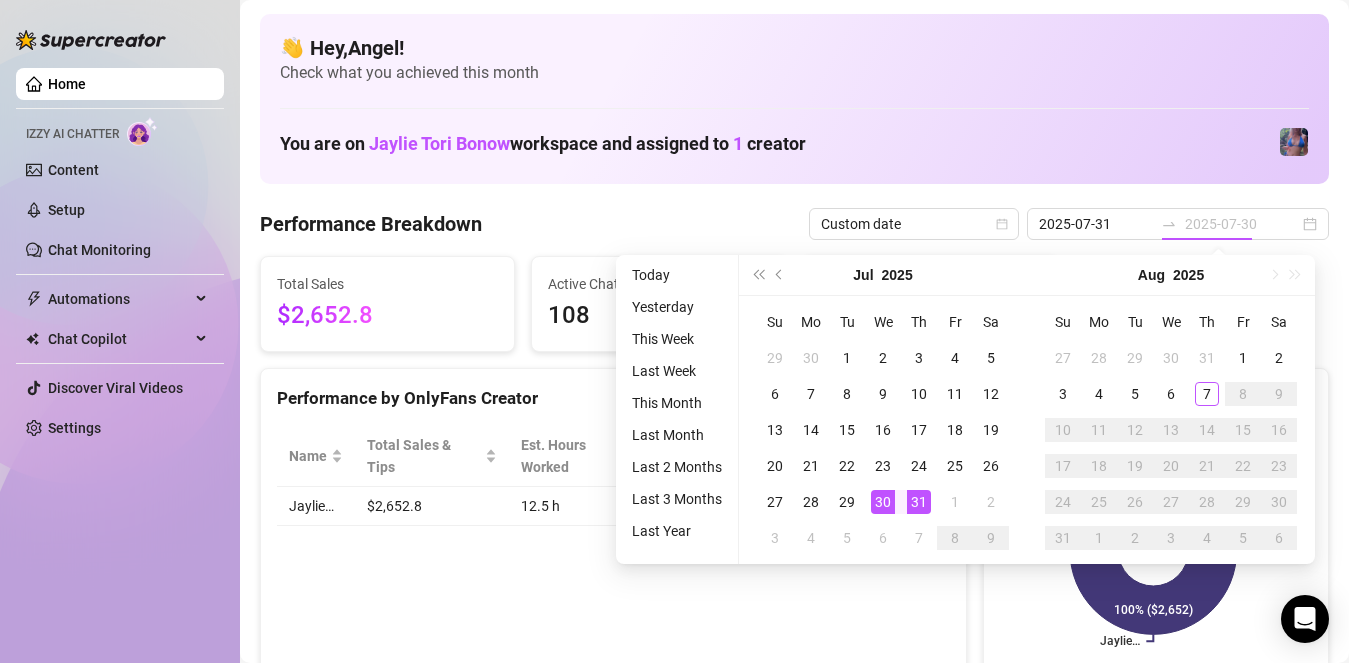 click on "31" at bounding box center (919, 502) 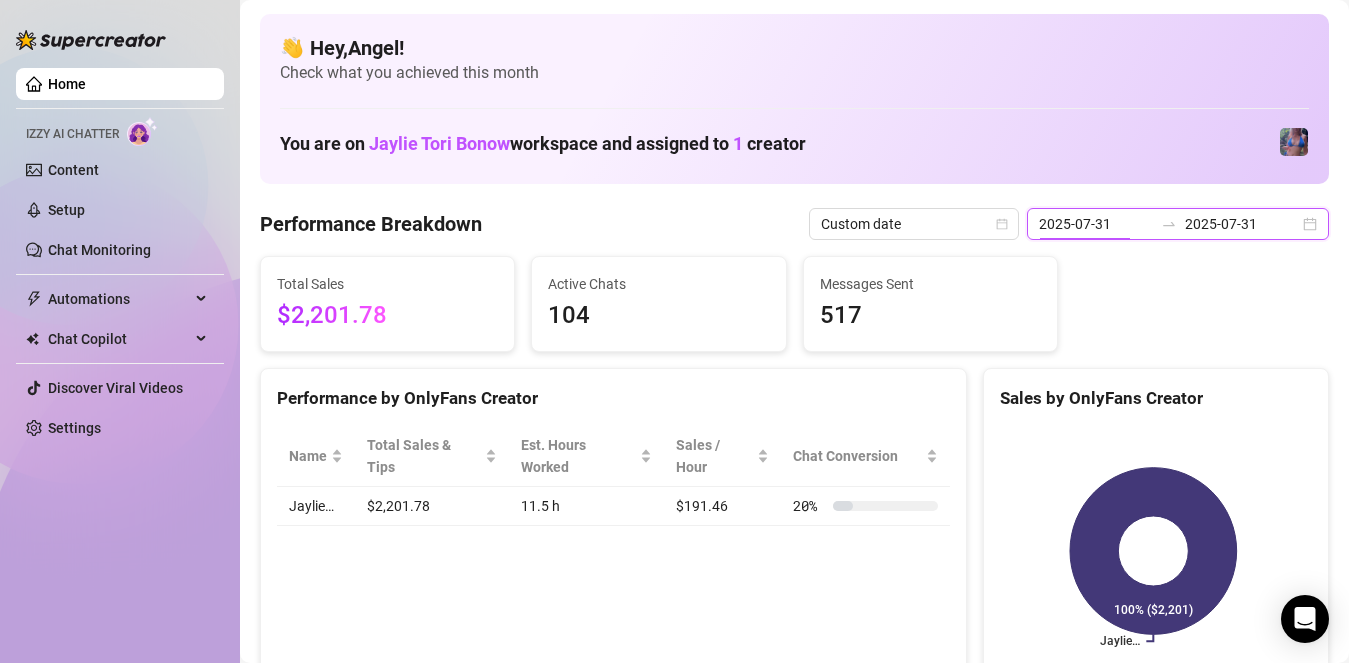 click on "2025-07-31" at bounding box center (1096, 224) 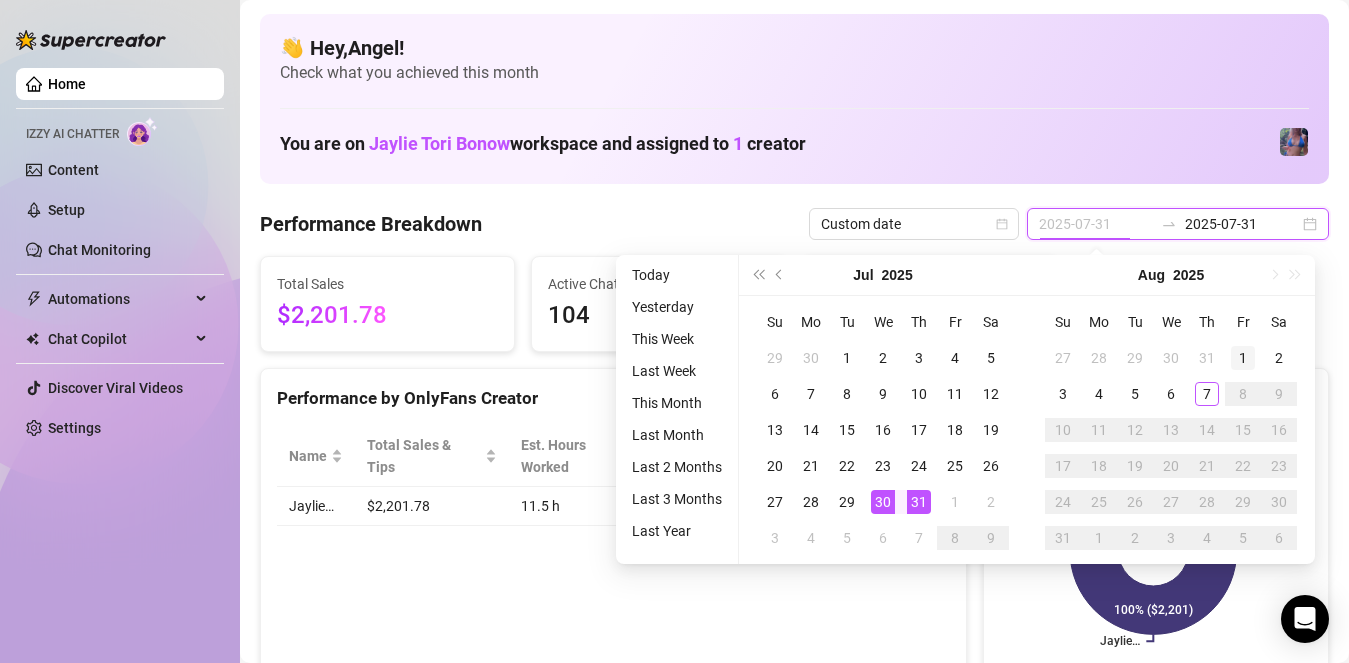 type on "2025-08-01" 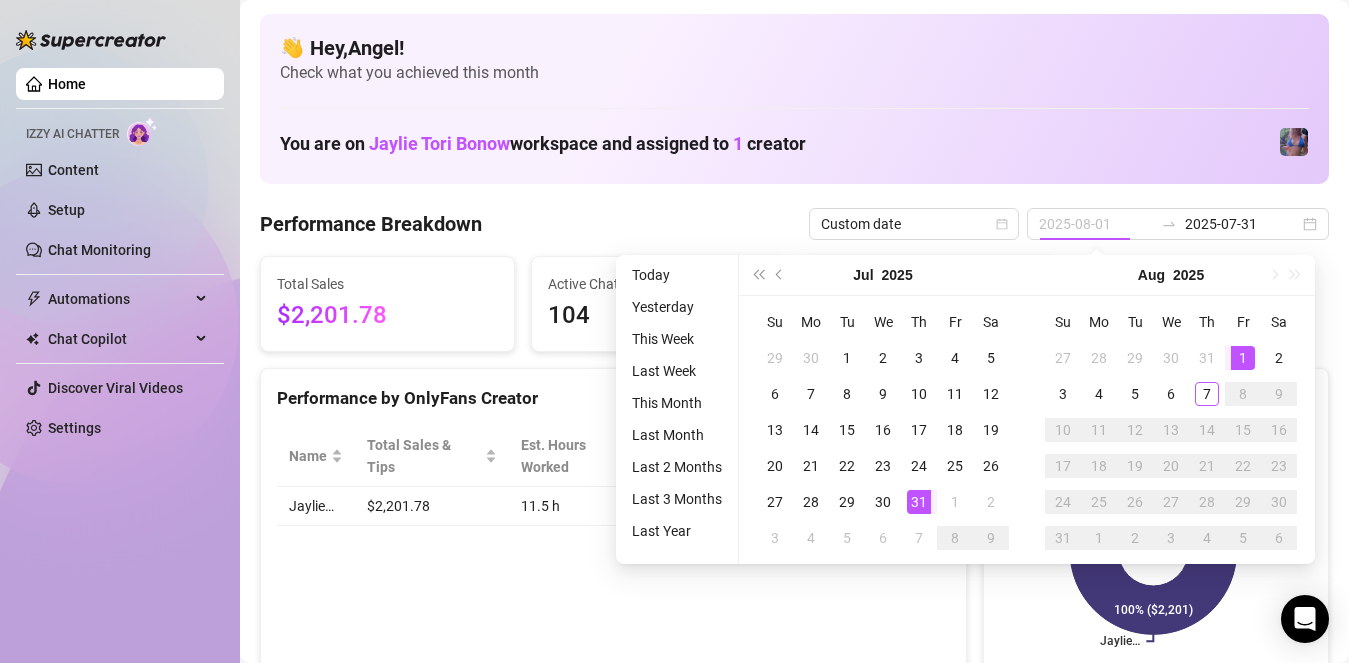 click on "1" at bounding box center [1243, 358] 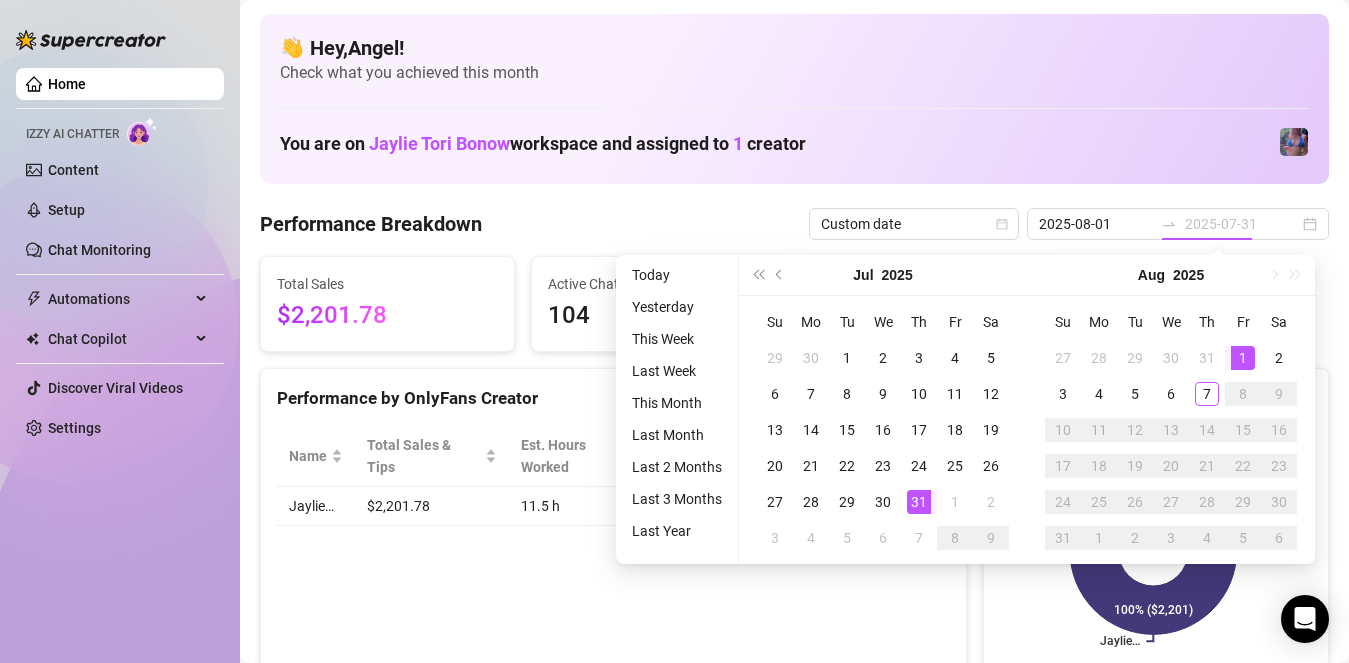 click on "1" at bounding box center [1243, 358] 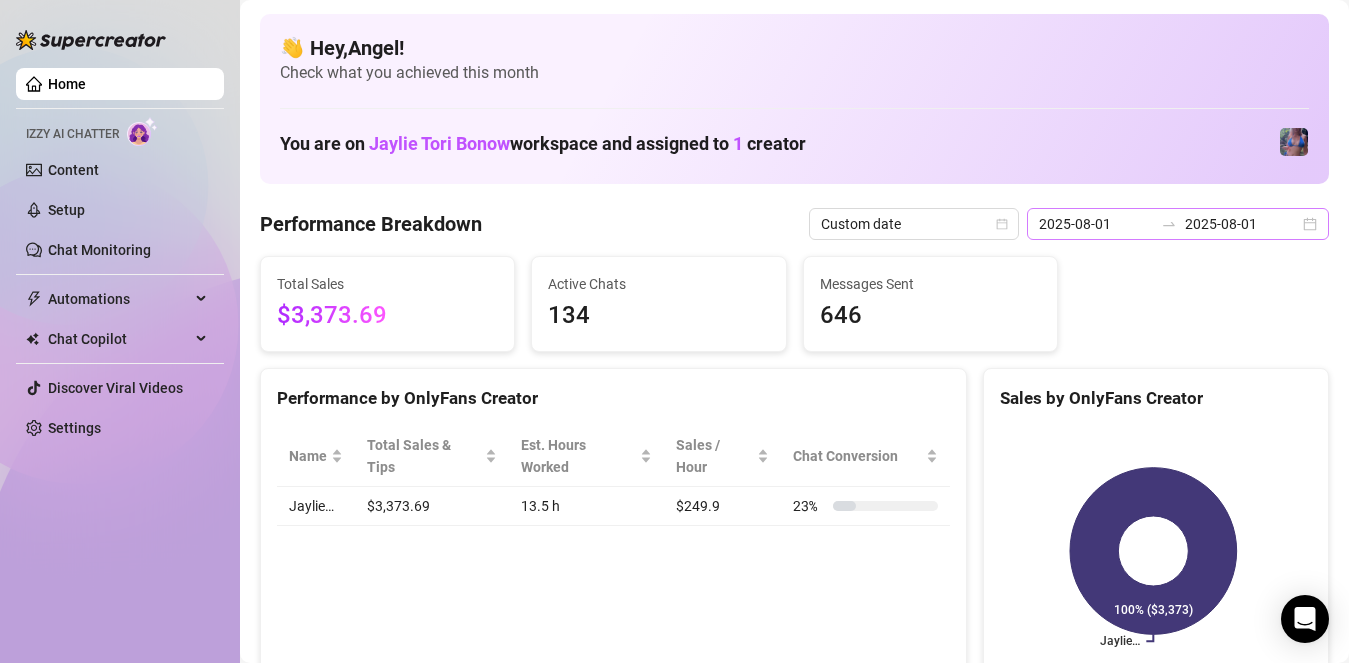 click 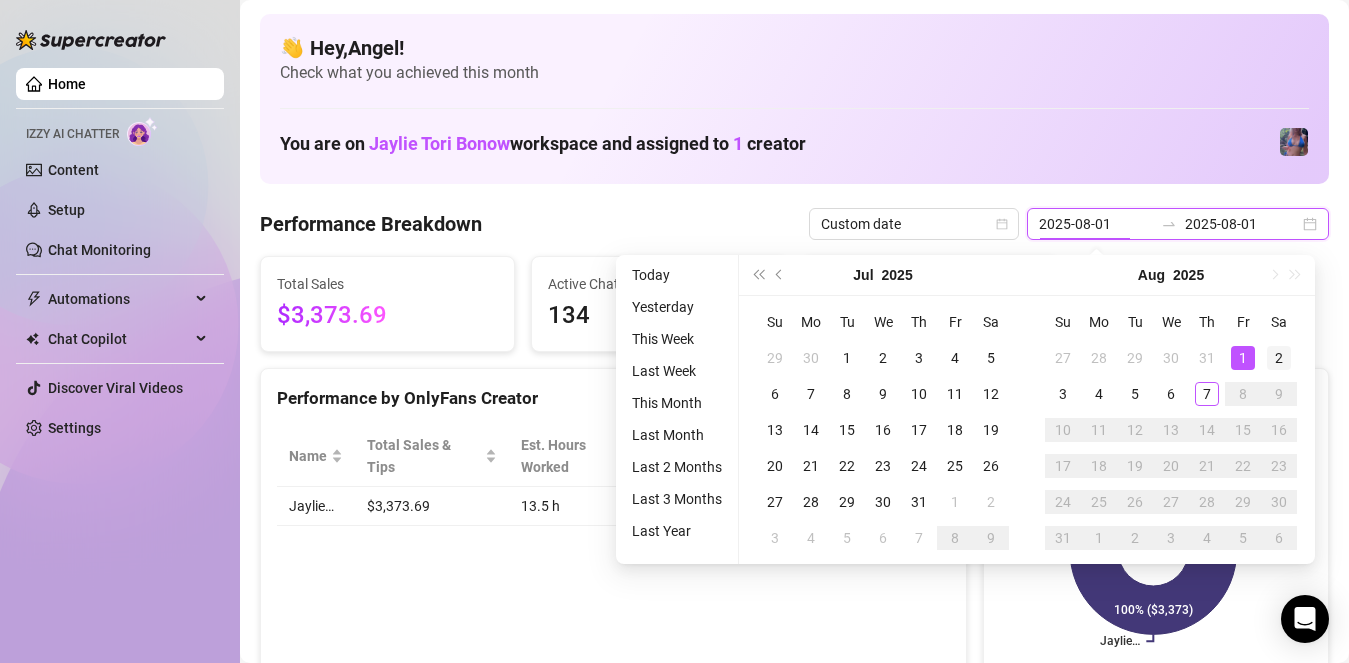 type on "2025-08-02" 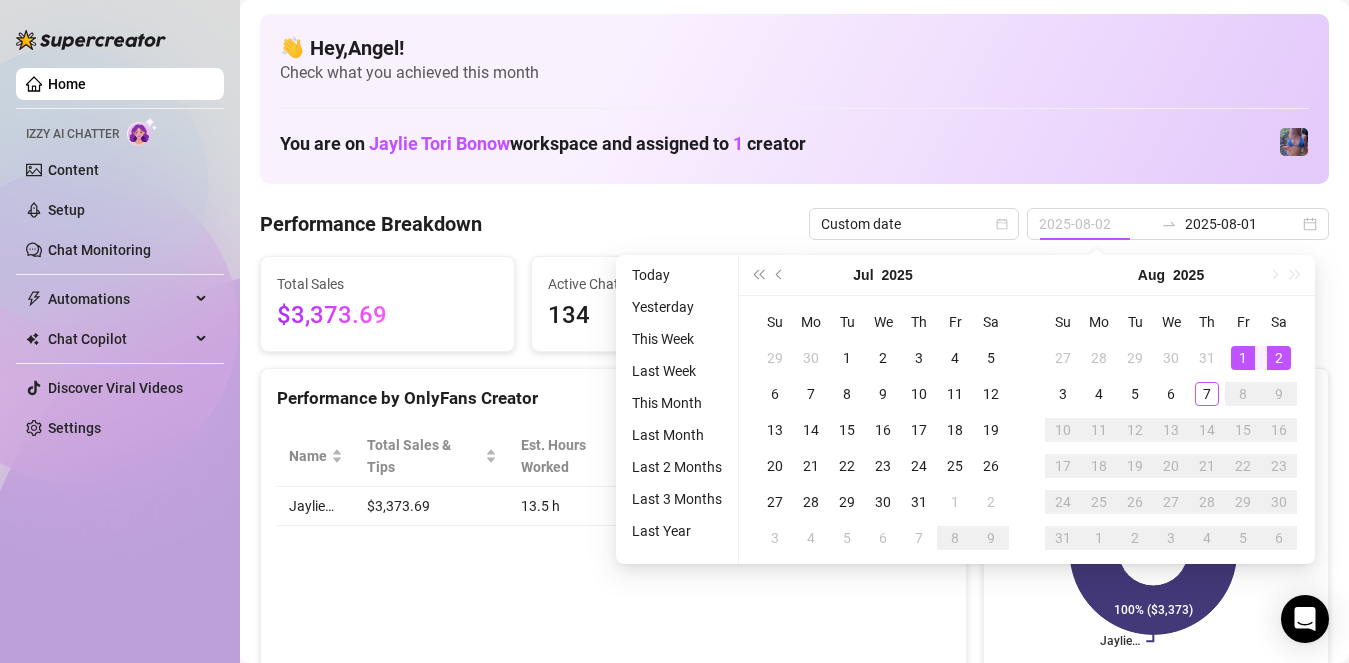 click on "2" at bounding box center (1279, 358) 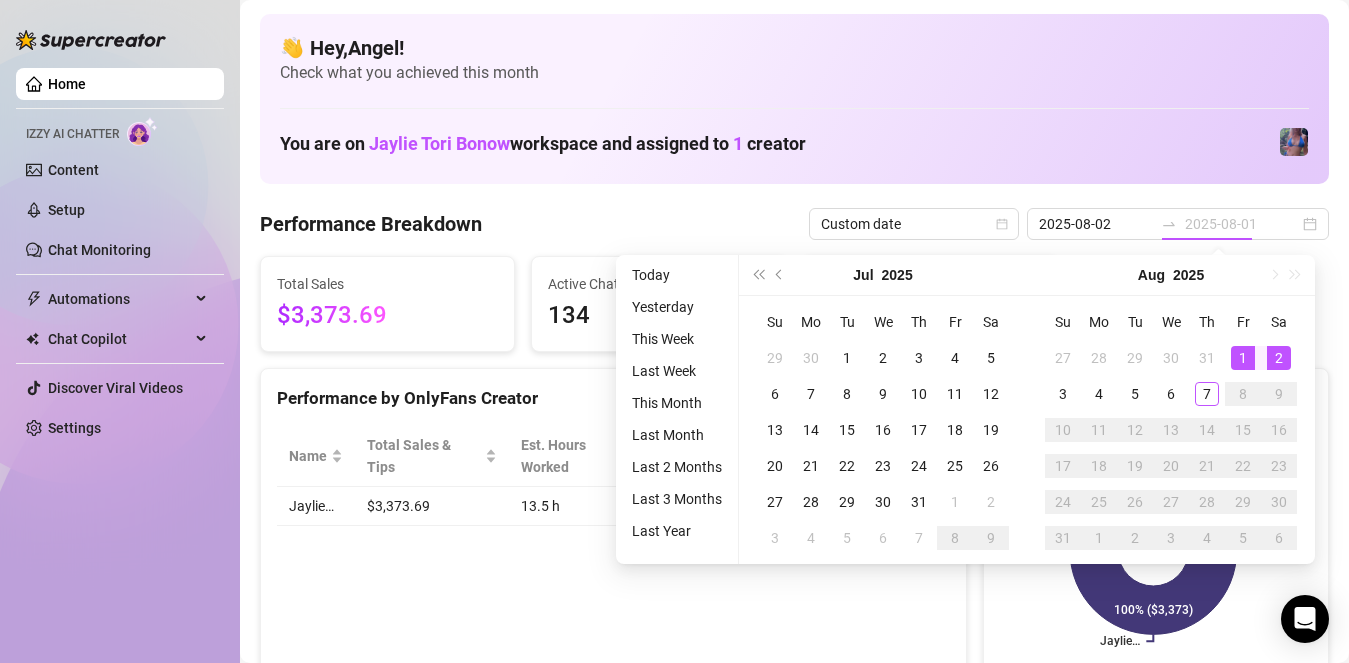 click on "2" at bounding box center [1279, 358] 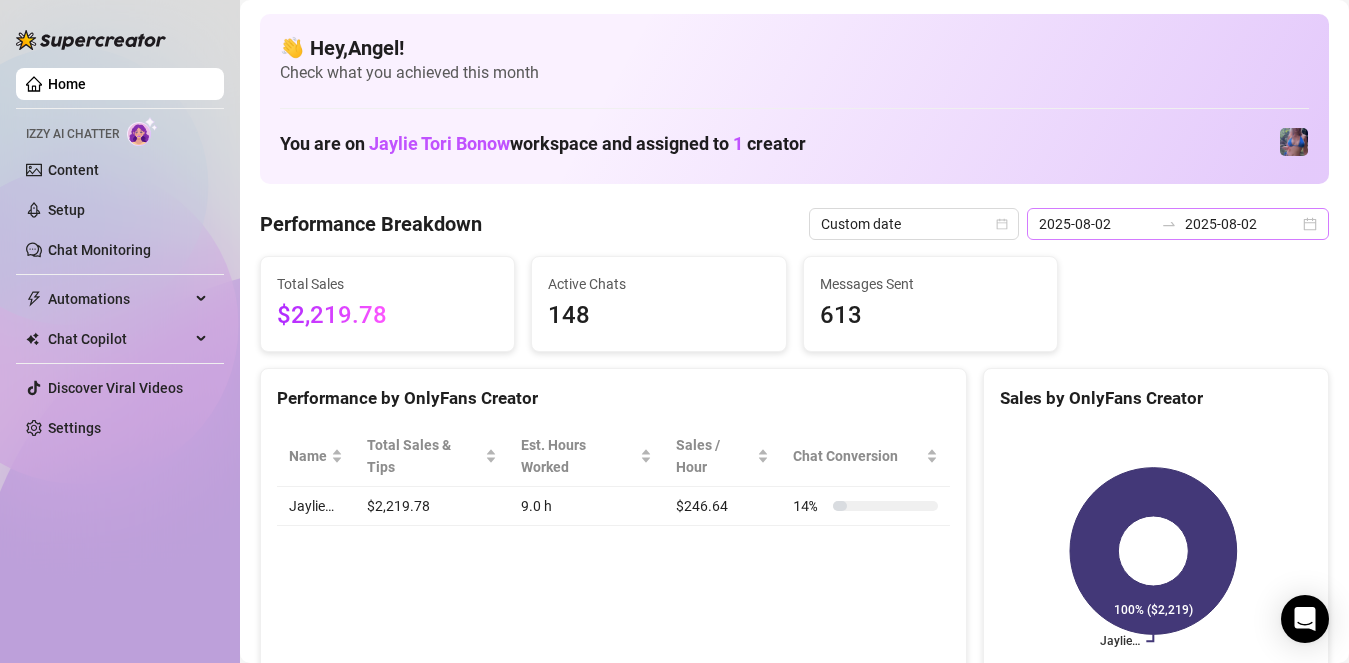 click 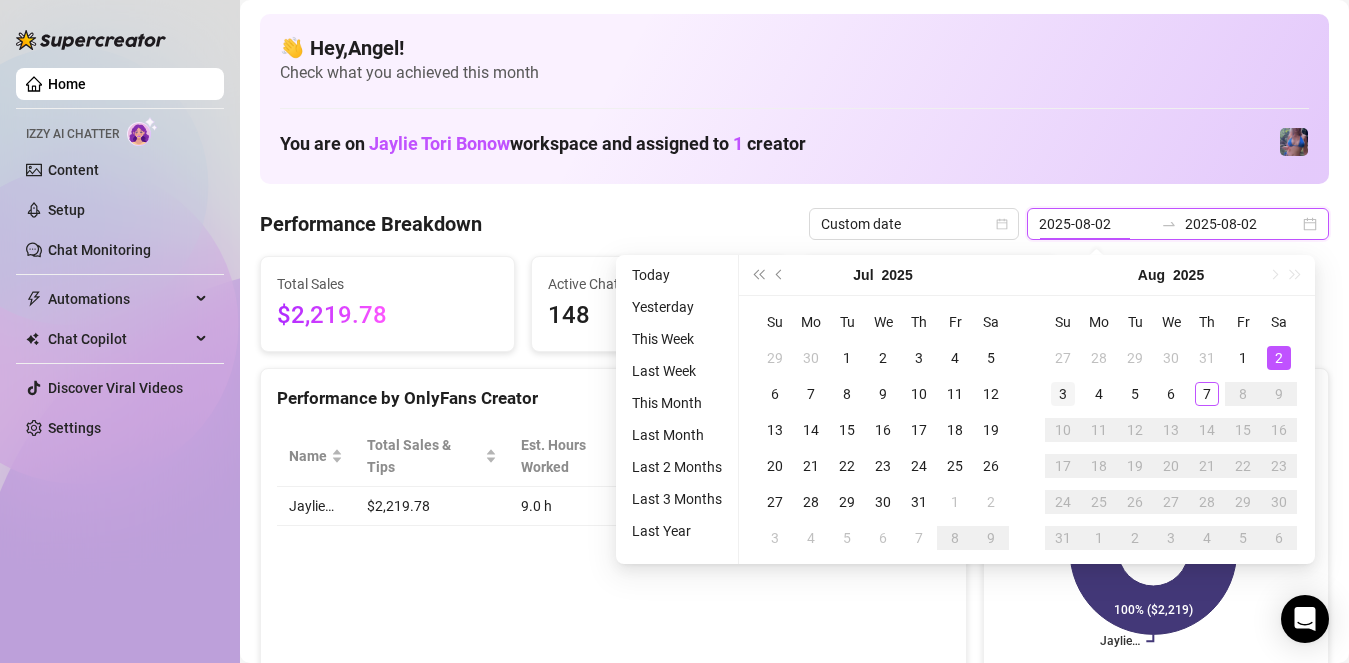 type on "2025-08-03" 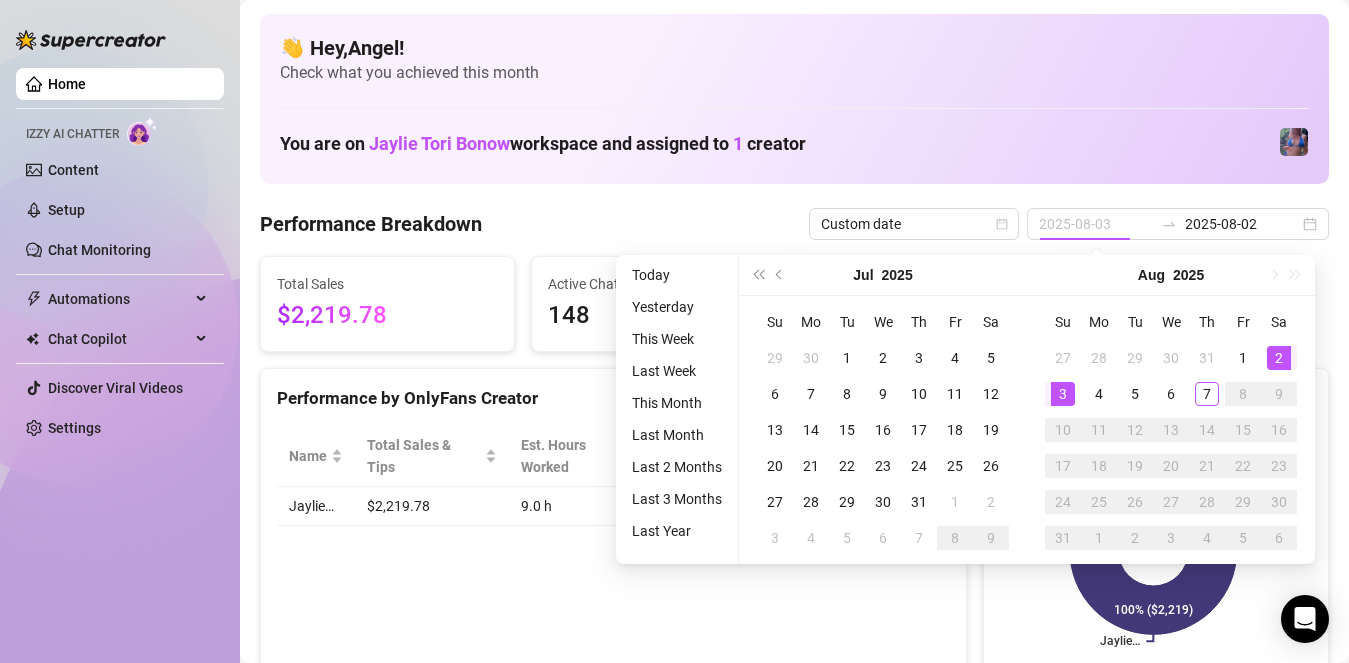 click on "3" at bounding box center [1063, 394] 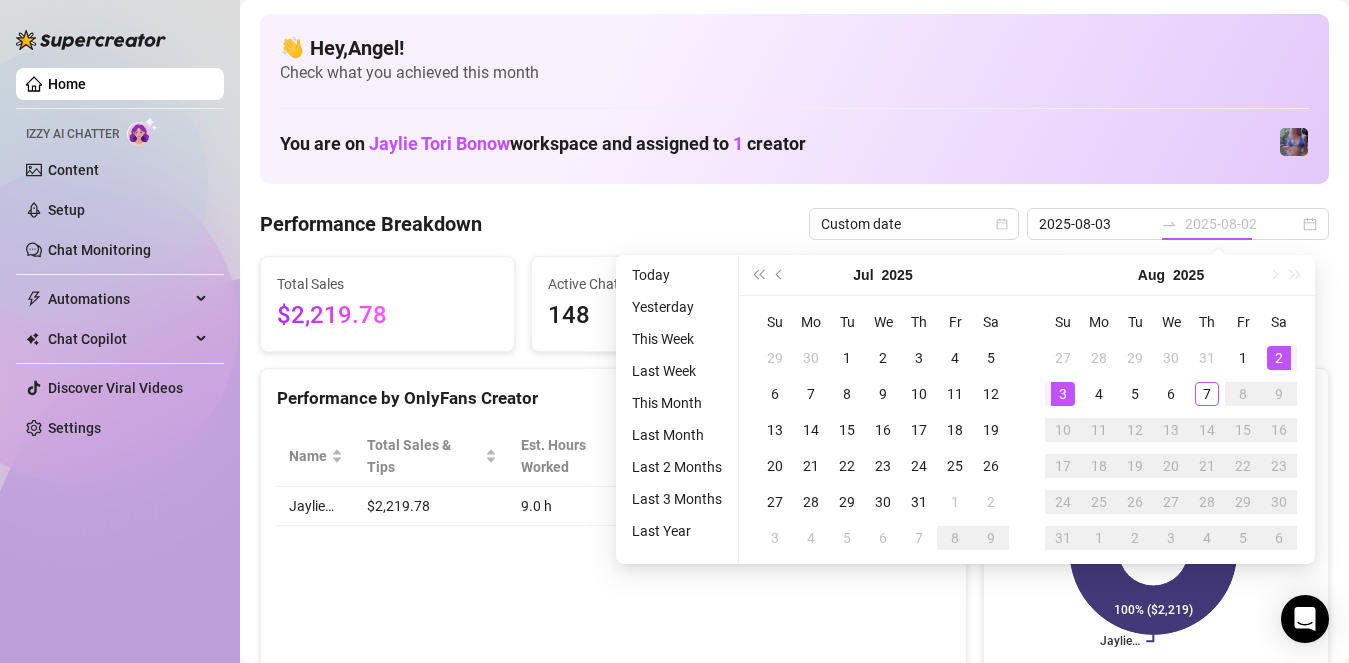 click on "3" at bounding box center [1063, 394] 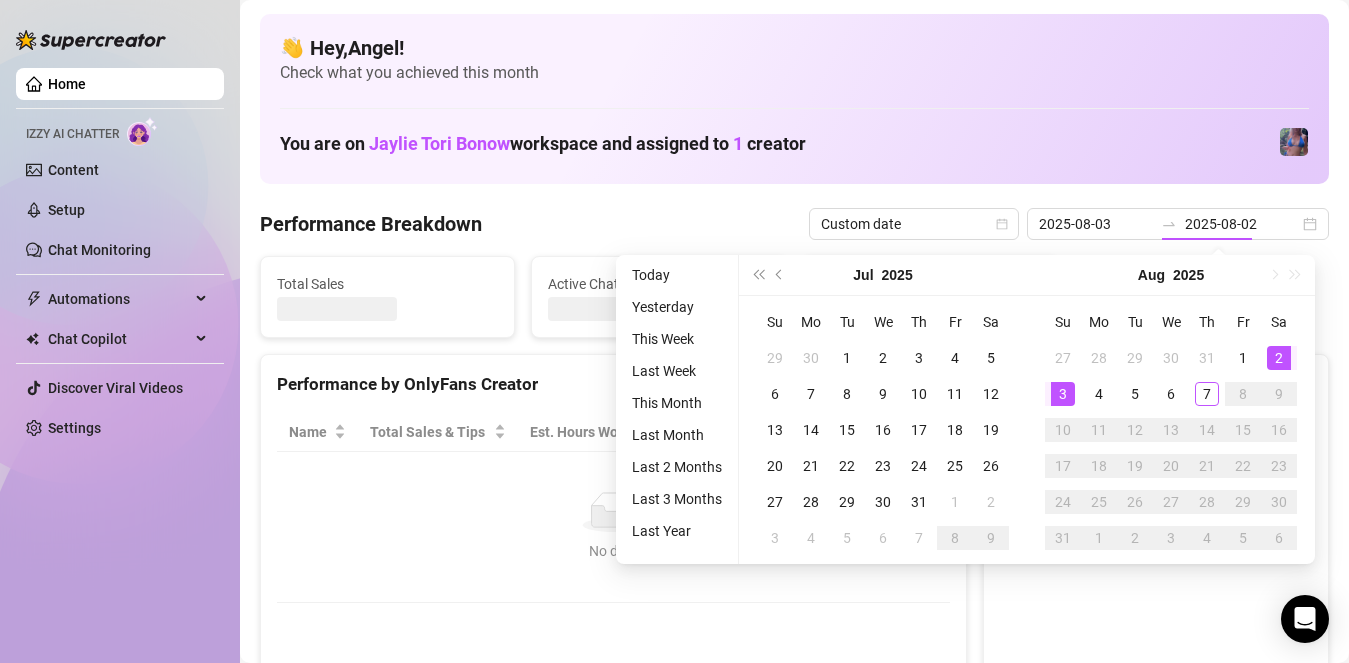 type on "2025-08-03" 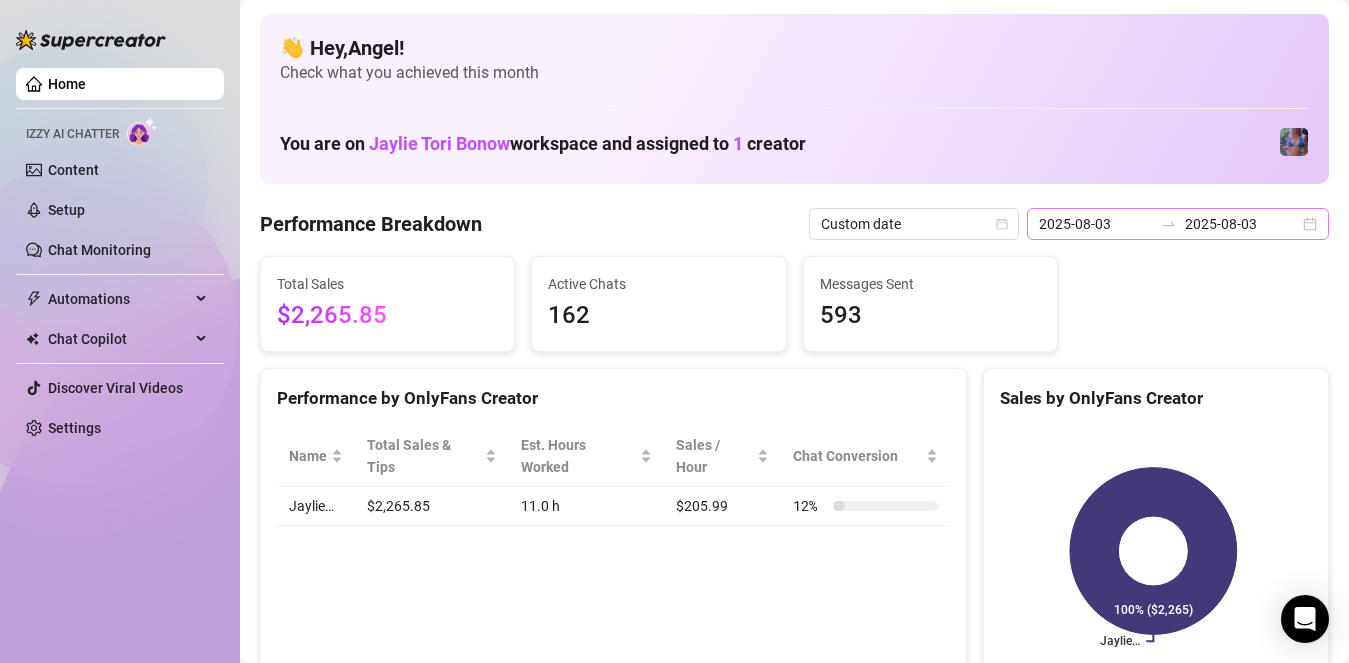 click at bounding box center [1169, 224] 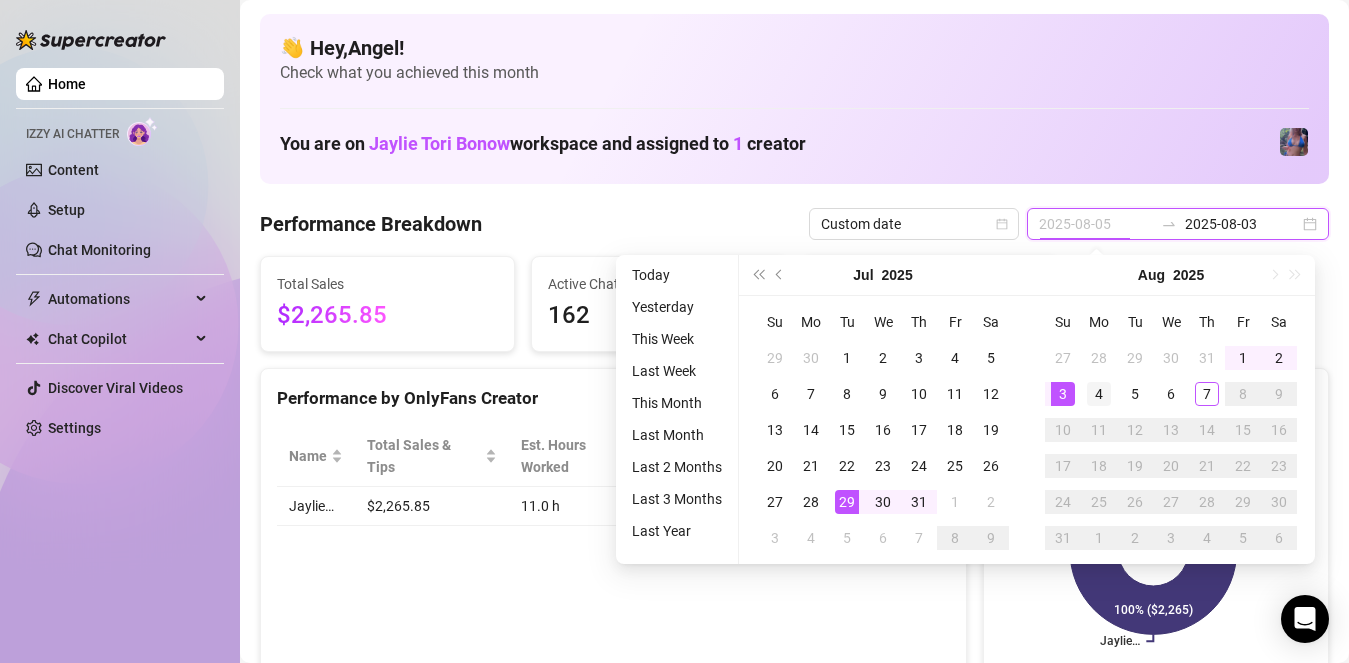 type on "2025-08-04" 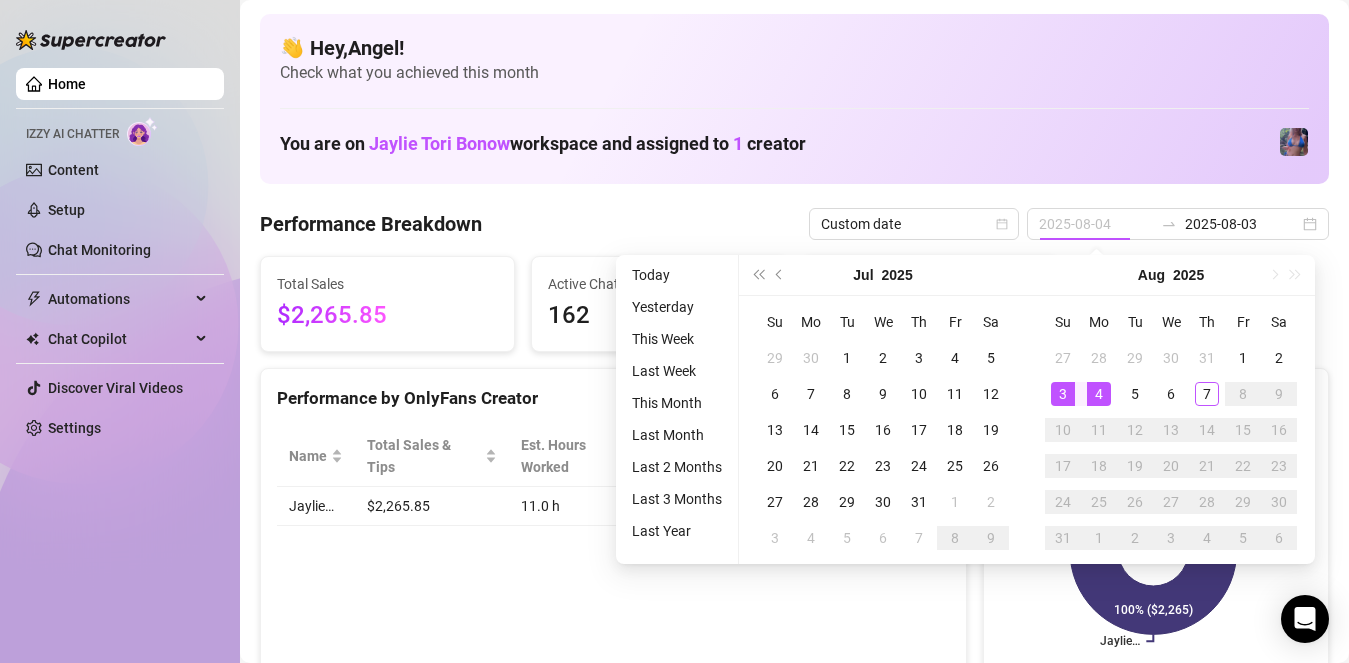 click on "4" at bounding box center (1099, 394) 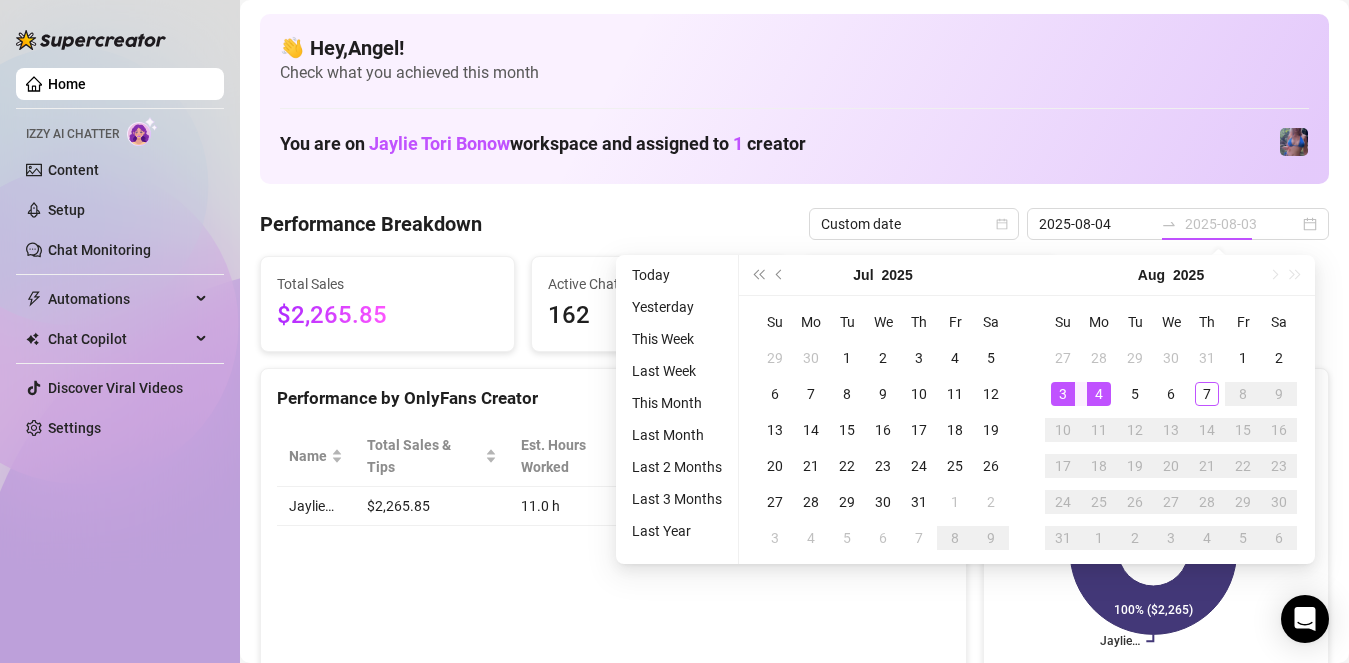 click on "4" at bounding box center (1099, 394) 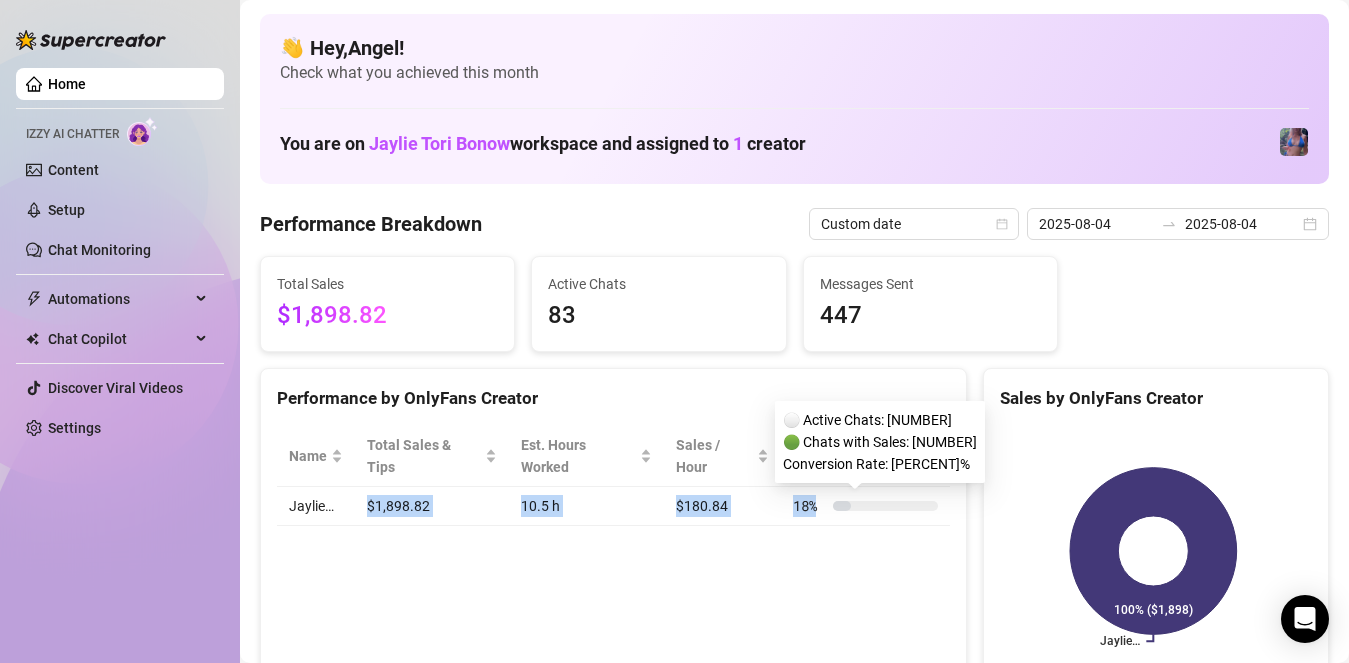 drag, startPoint x: 352, startPoint y: 503, endPoint x: 807, endPoint y: 509, distance: 455.03955 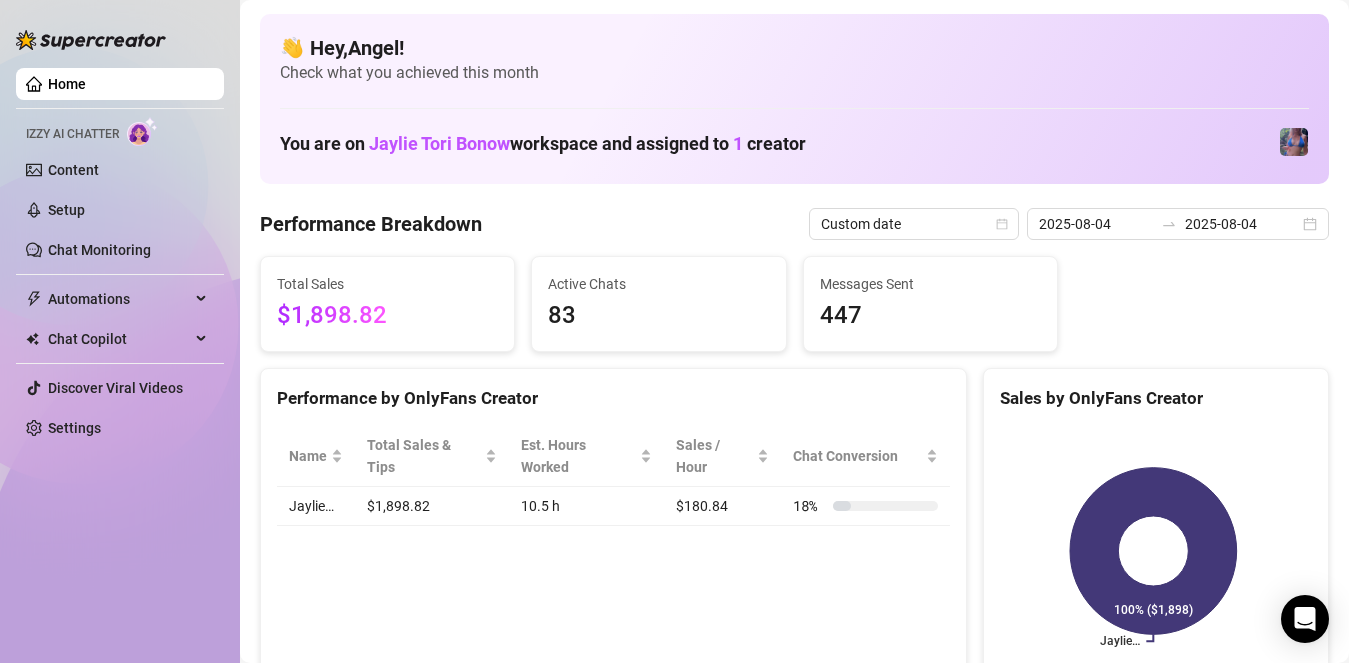 click on "Performance by OnlyFans Creator Name Total Sales & Tips Est. Hours Worked Sales / Hour Chat Conversion [FIRST]… $[PRICE] [HOURS]h $[PRICE] [PERCENT] %" at bounding box center (613, 531) 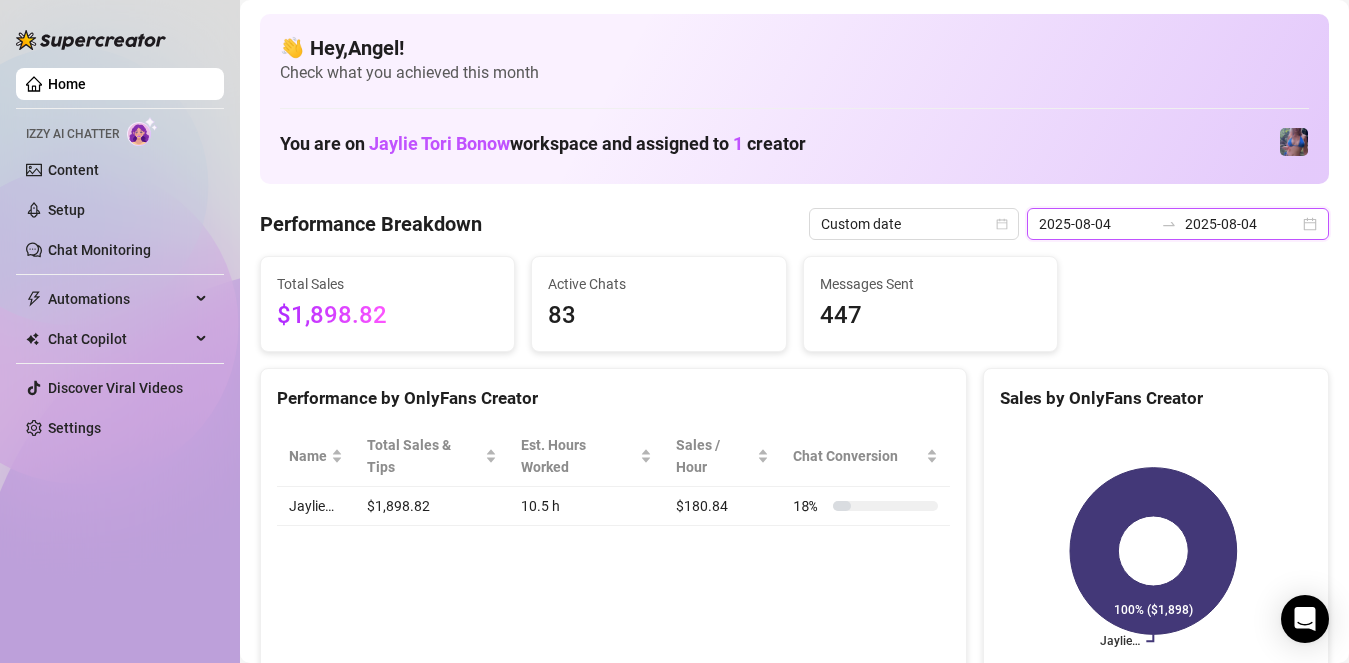 click on "2025-08-04" at bounding box center (1096, 224) 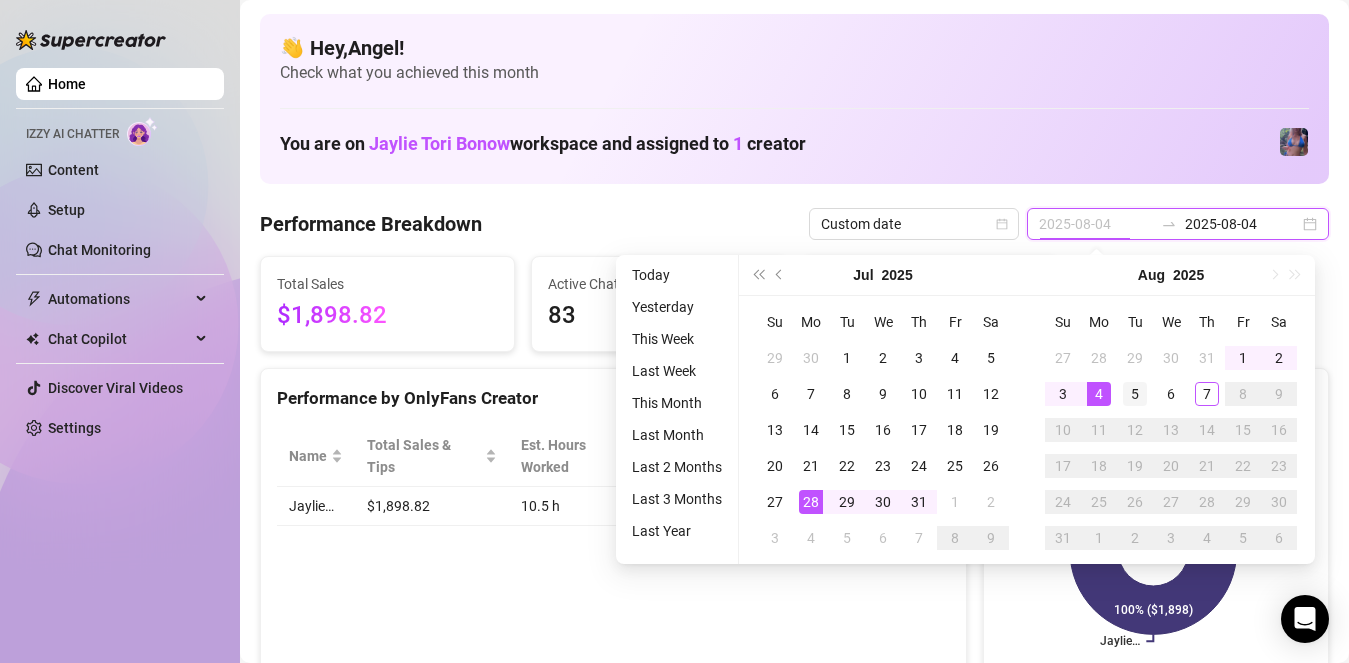 type on "2025-08-05" 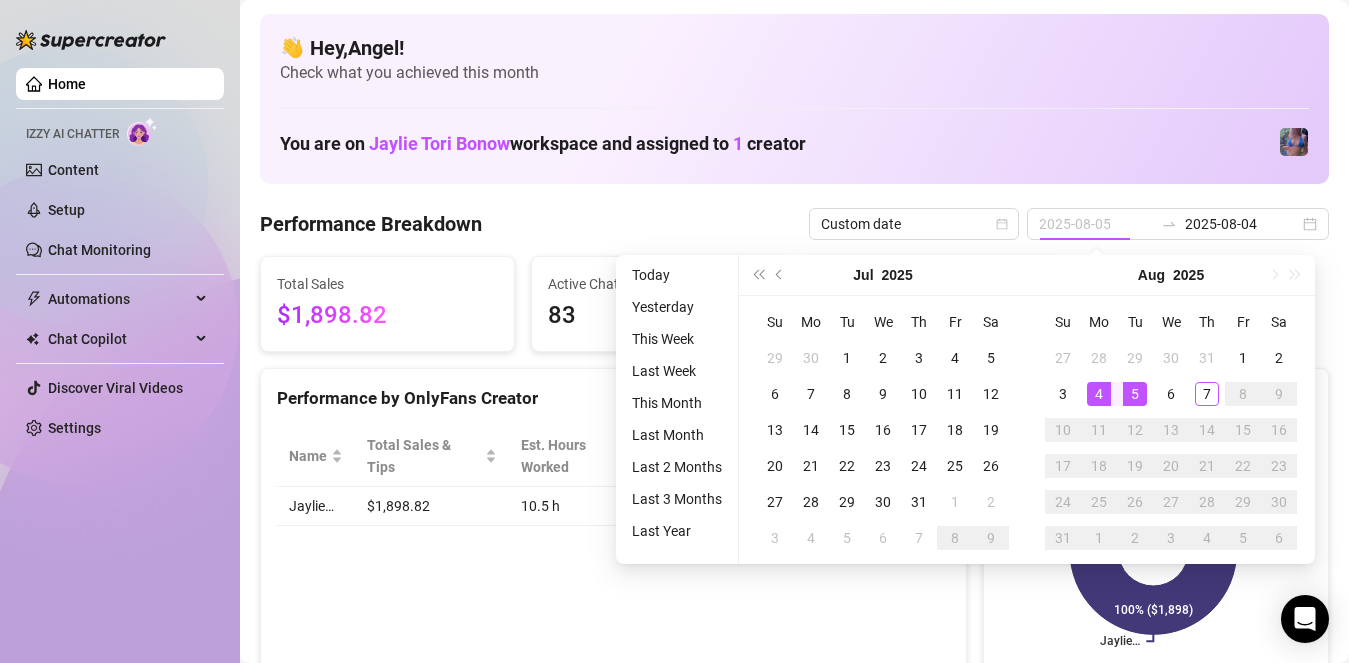 click on "5" at bounding box center (1135, 394) 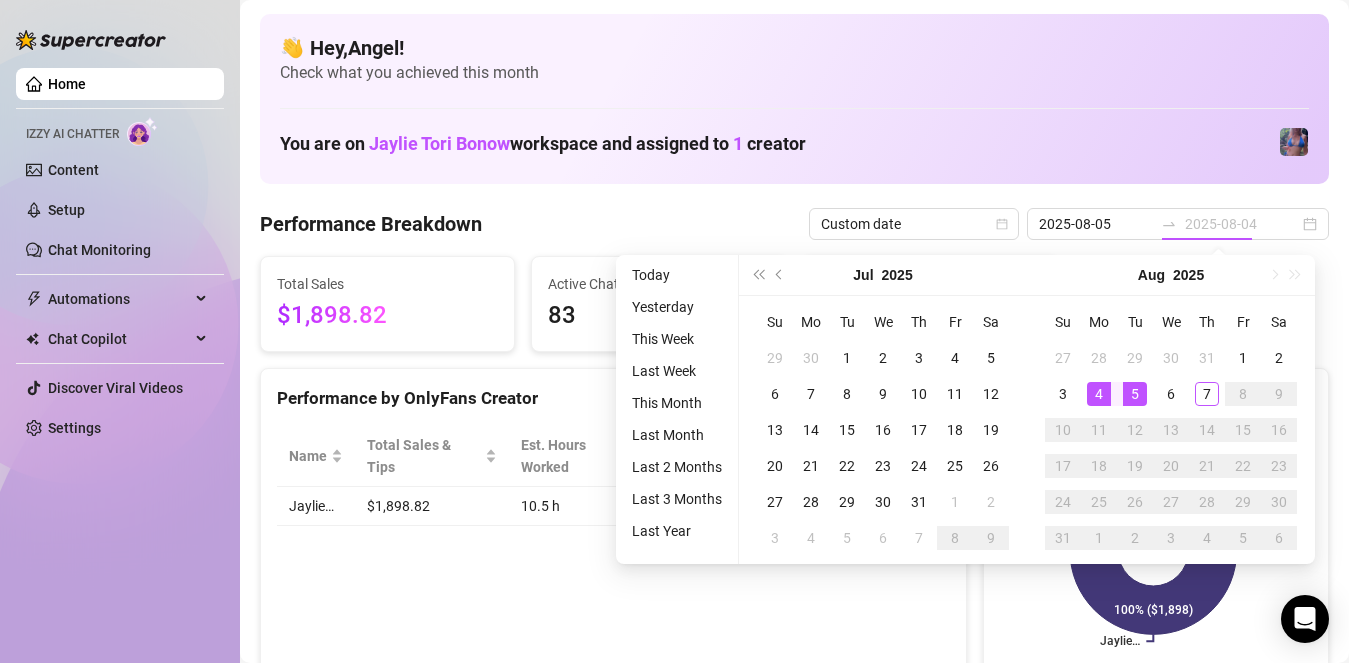 drag, startPoint x: 1125, startPoint y: 396, endPoint x: 1110, endPoint y: 410, distance: 20.518284 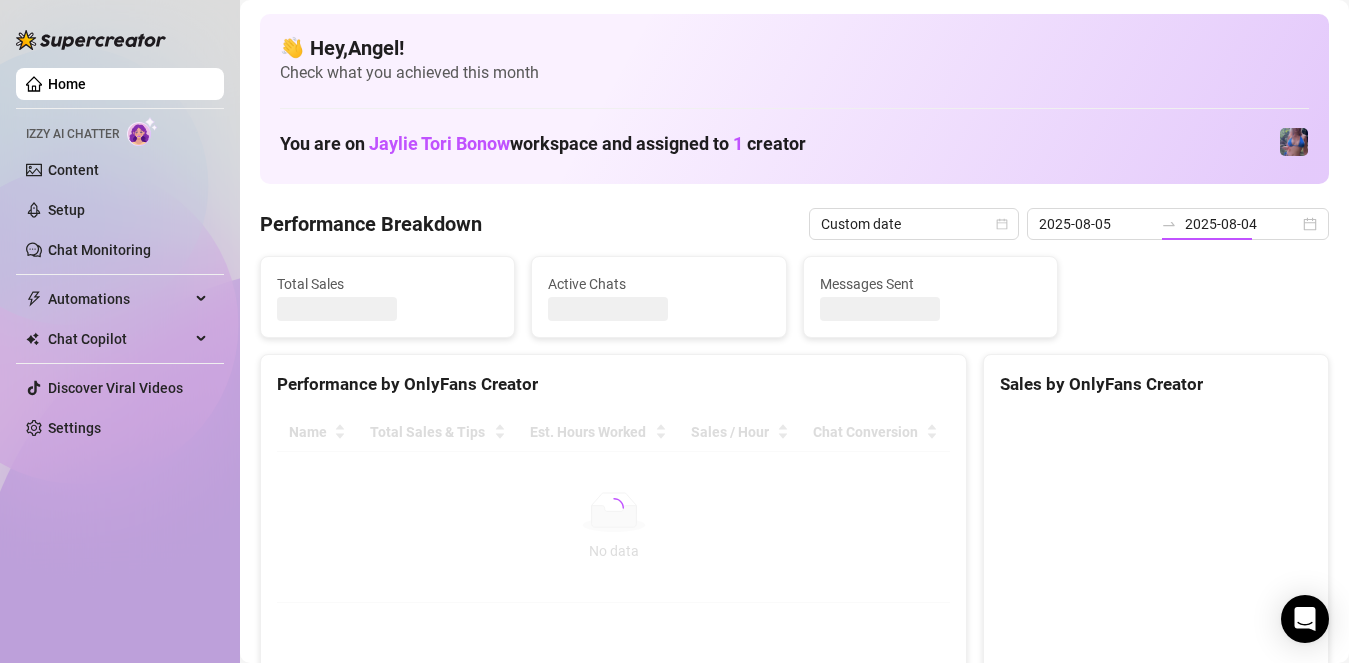 type on "2025-08-05" 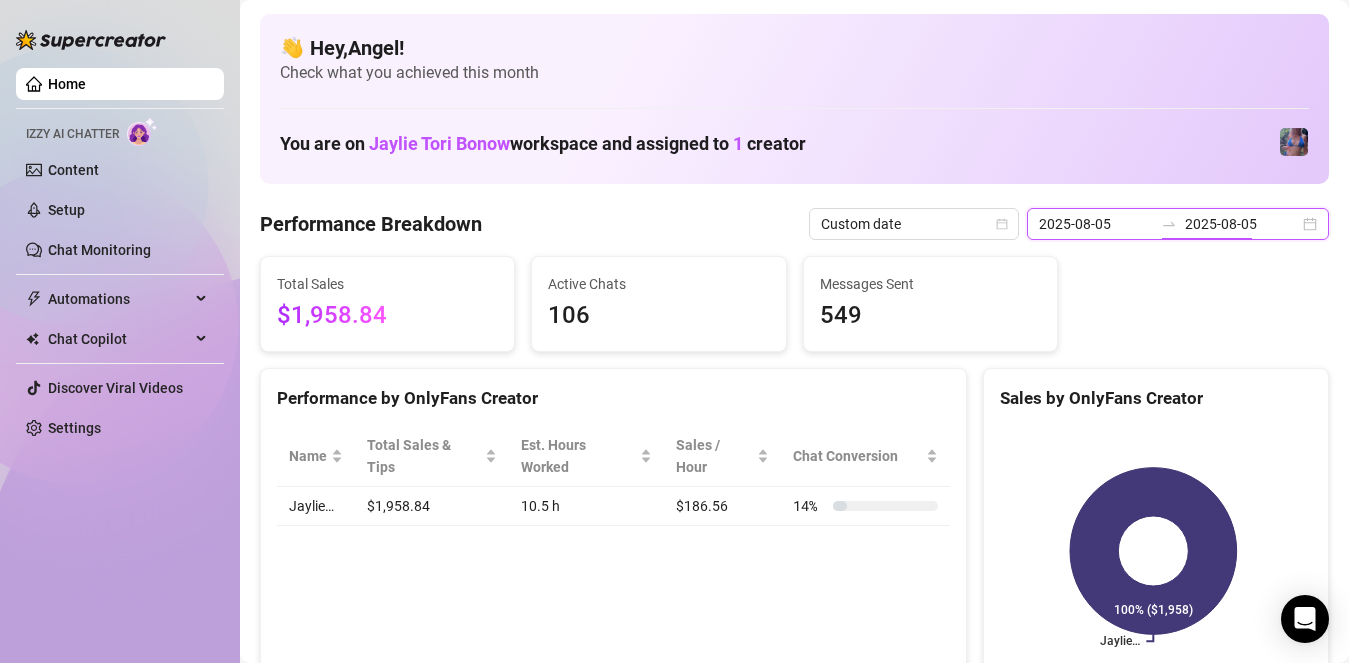 click on "2025-08-05" at bounding box center [1242, 224] 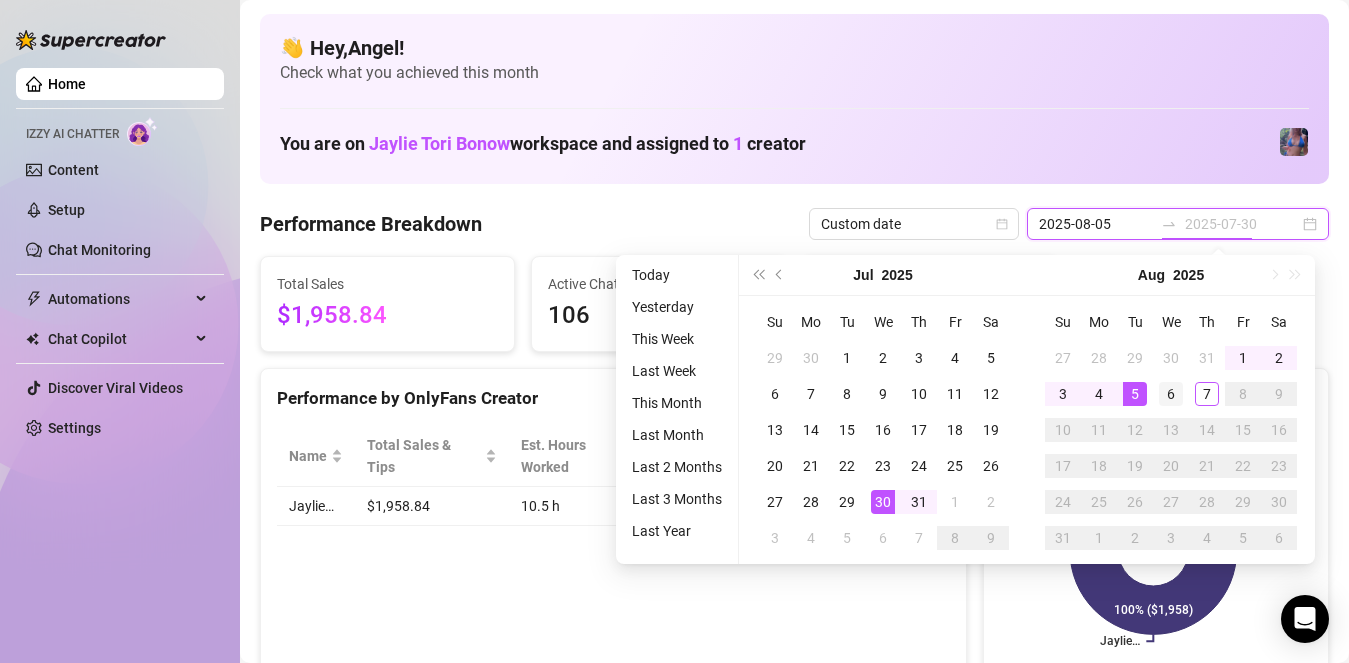 type on "2025-08-06" 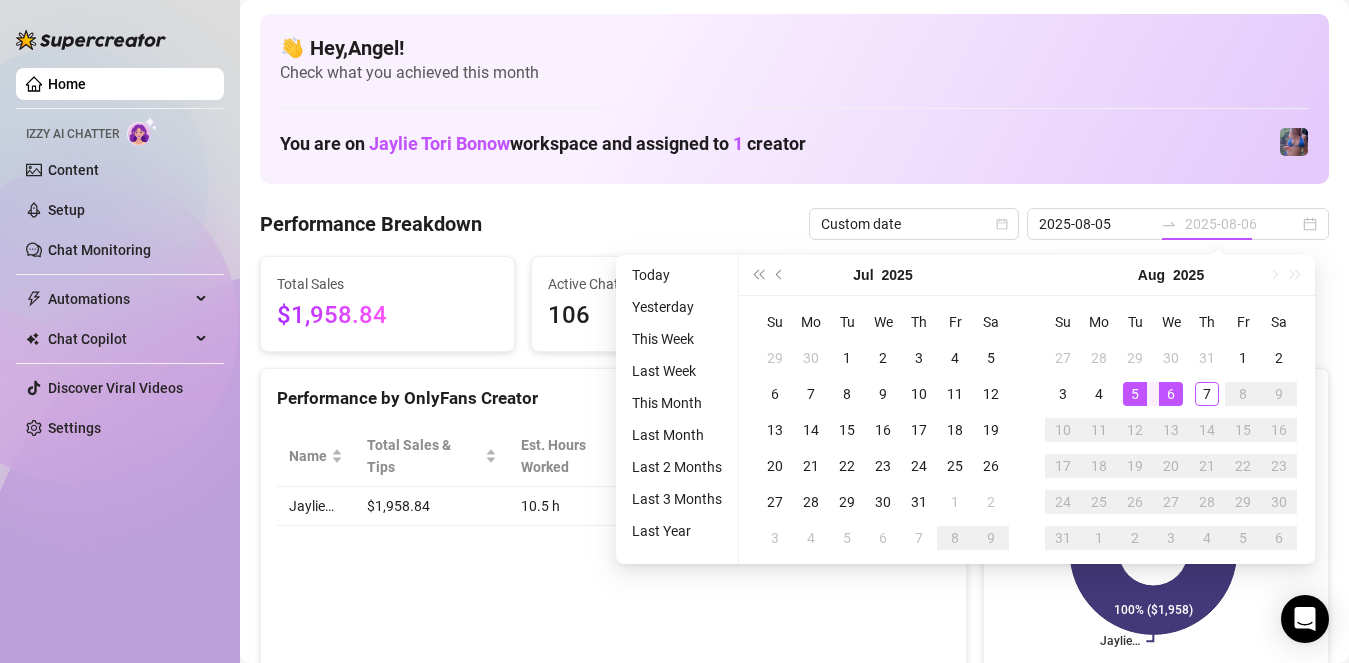 click on "6" at bounding box center [1171, 394] 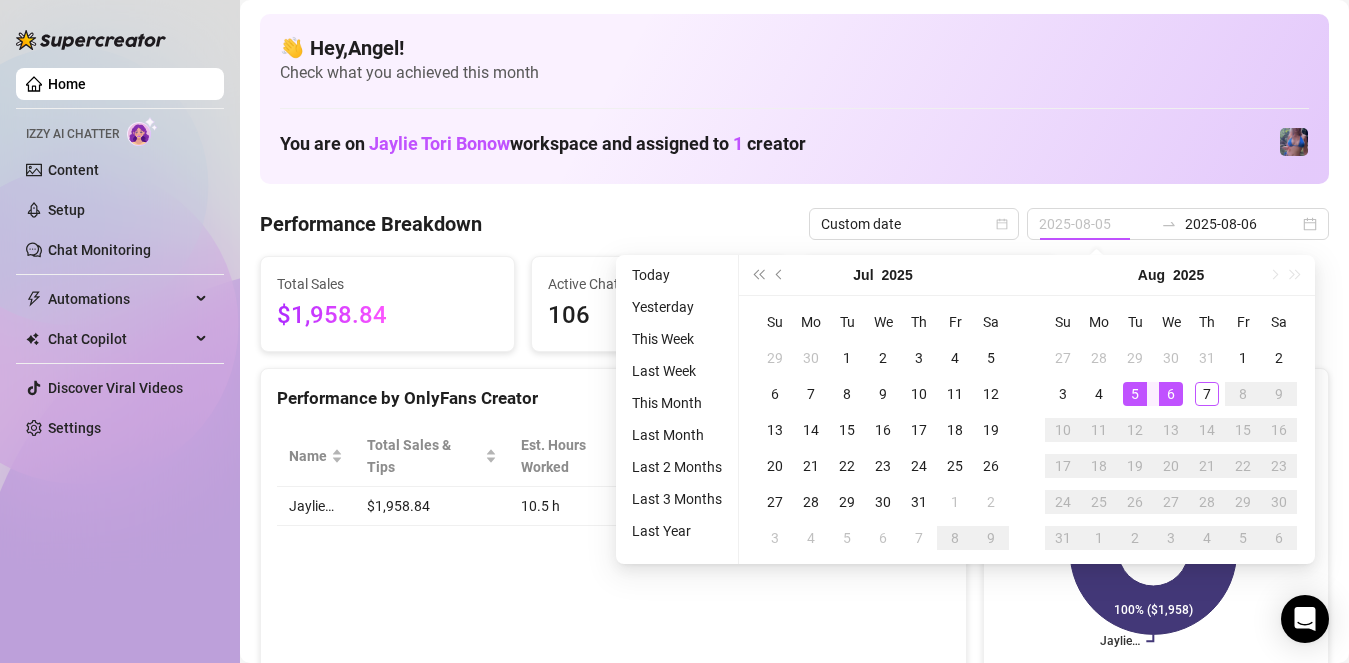 click on "6" at bounding box center [1171, 394] 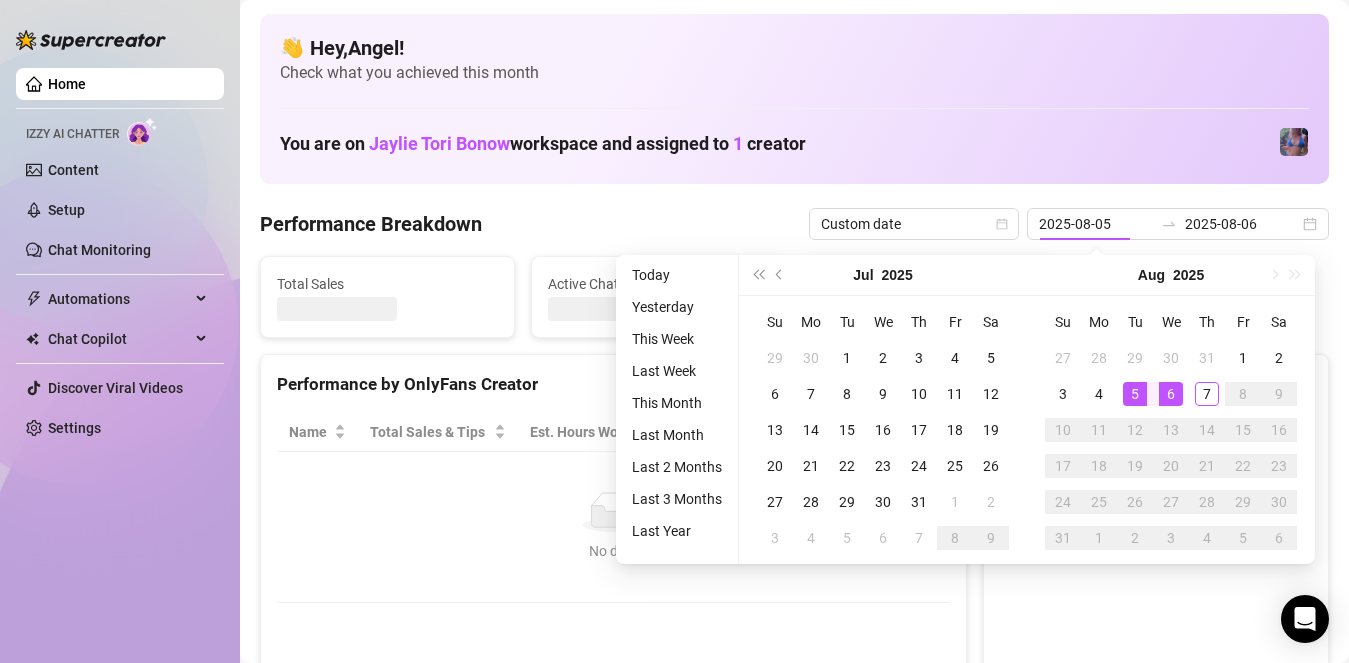 type on "2025-08-06" 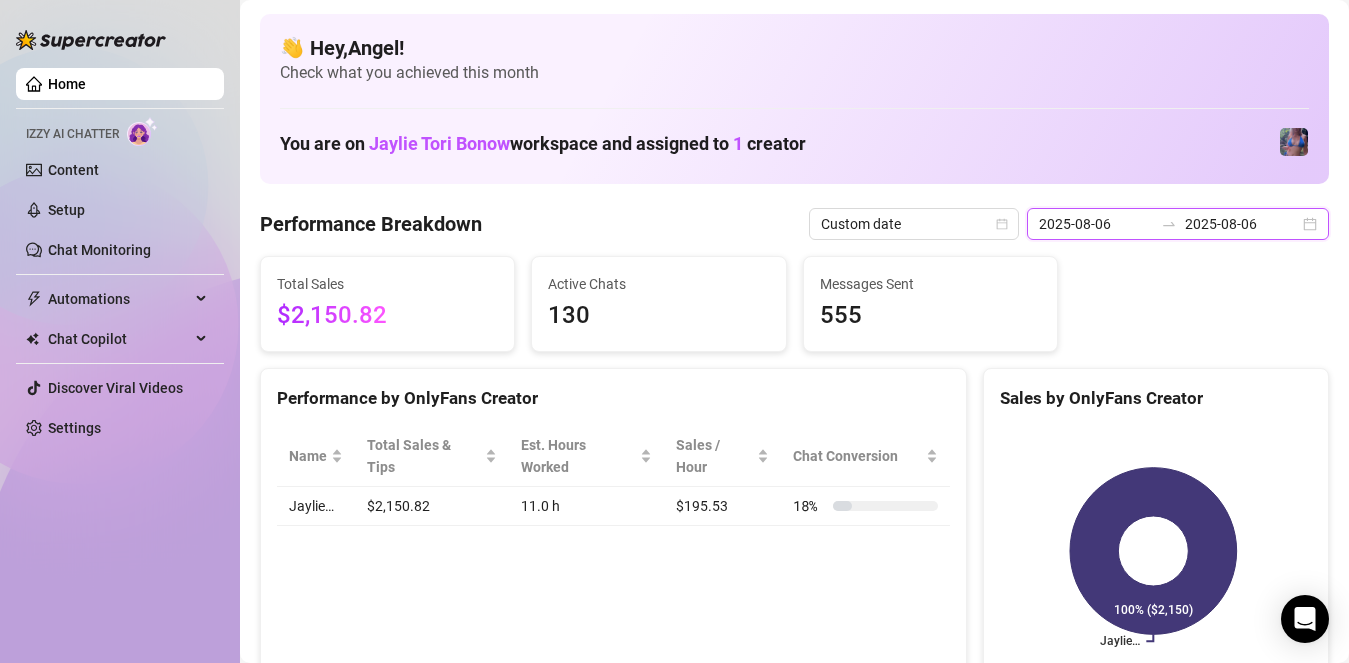 click on "2025-08-06" at bounding box center [1096, 224] 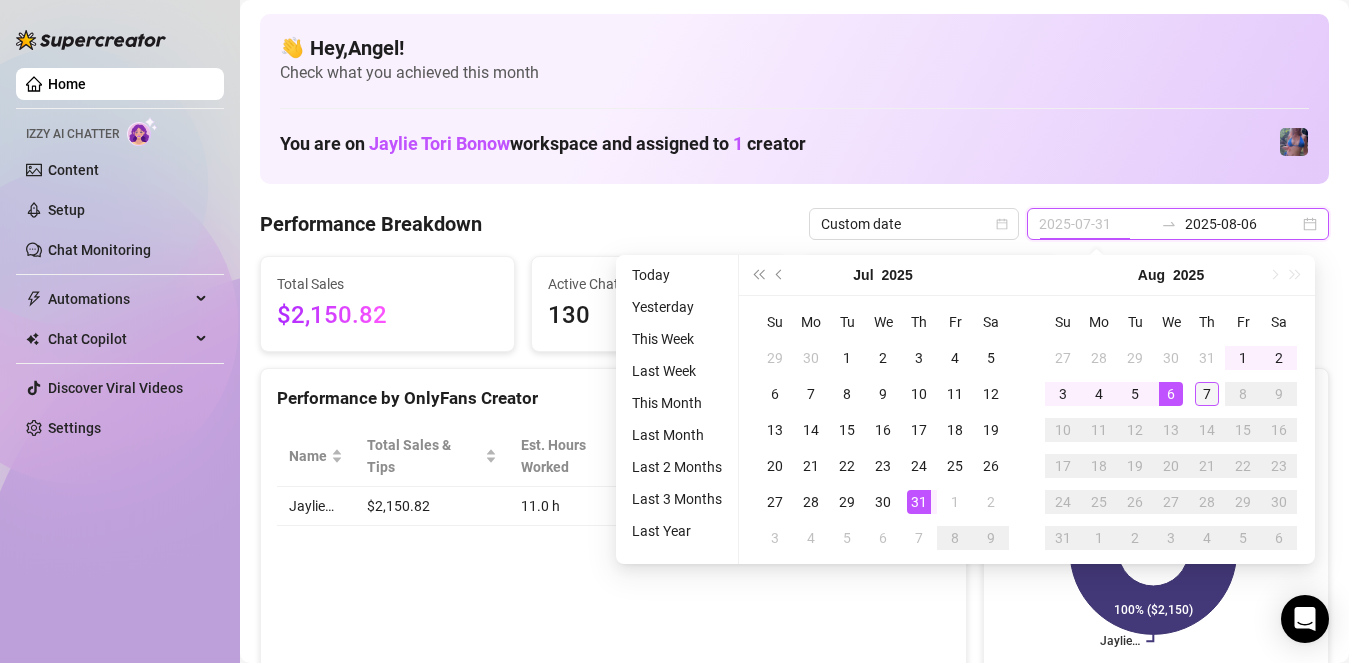 type on "2025-08-07" 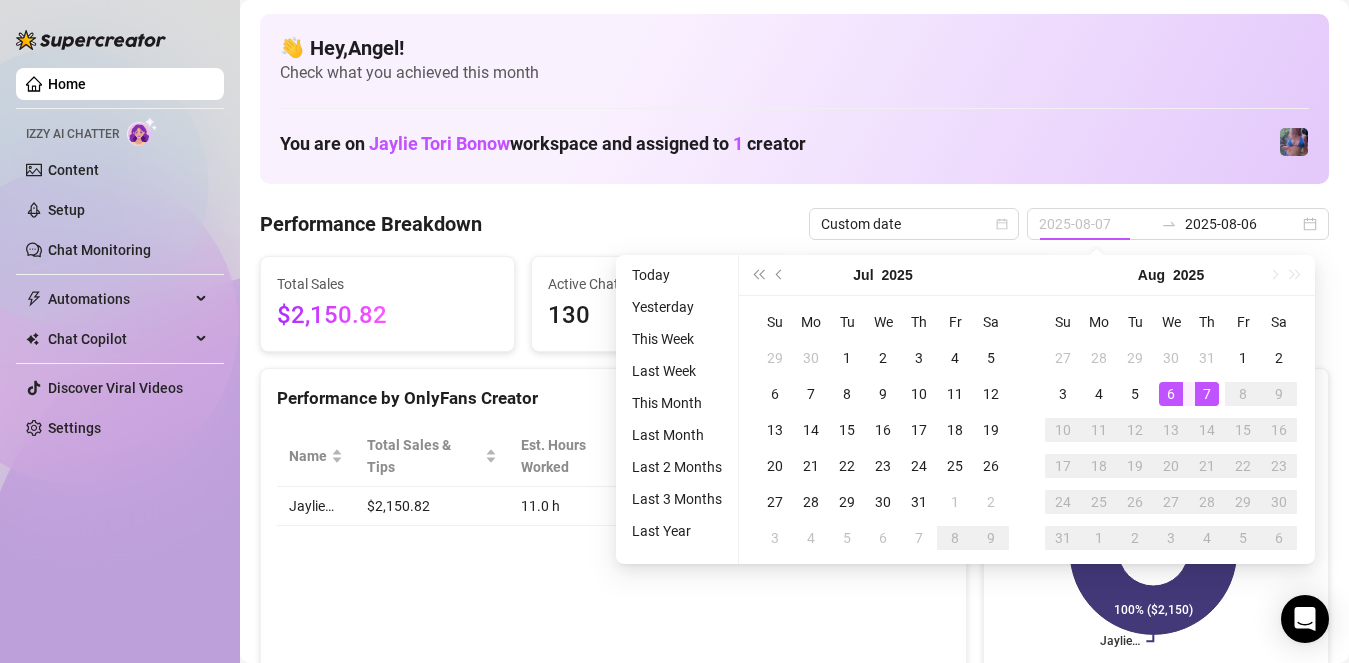 click on "7" at bounding box center (1207, 394) 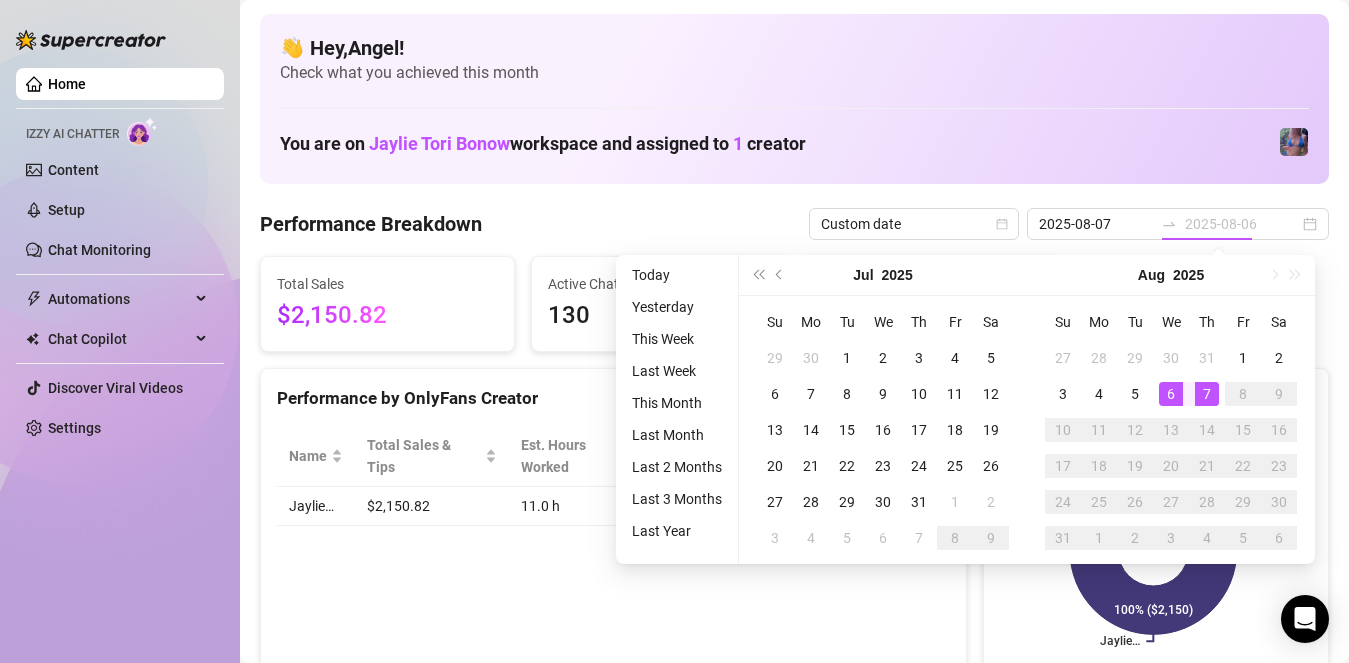 click on "7" at bounding box center [1207, 394] 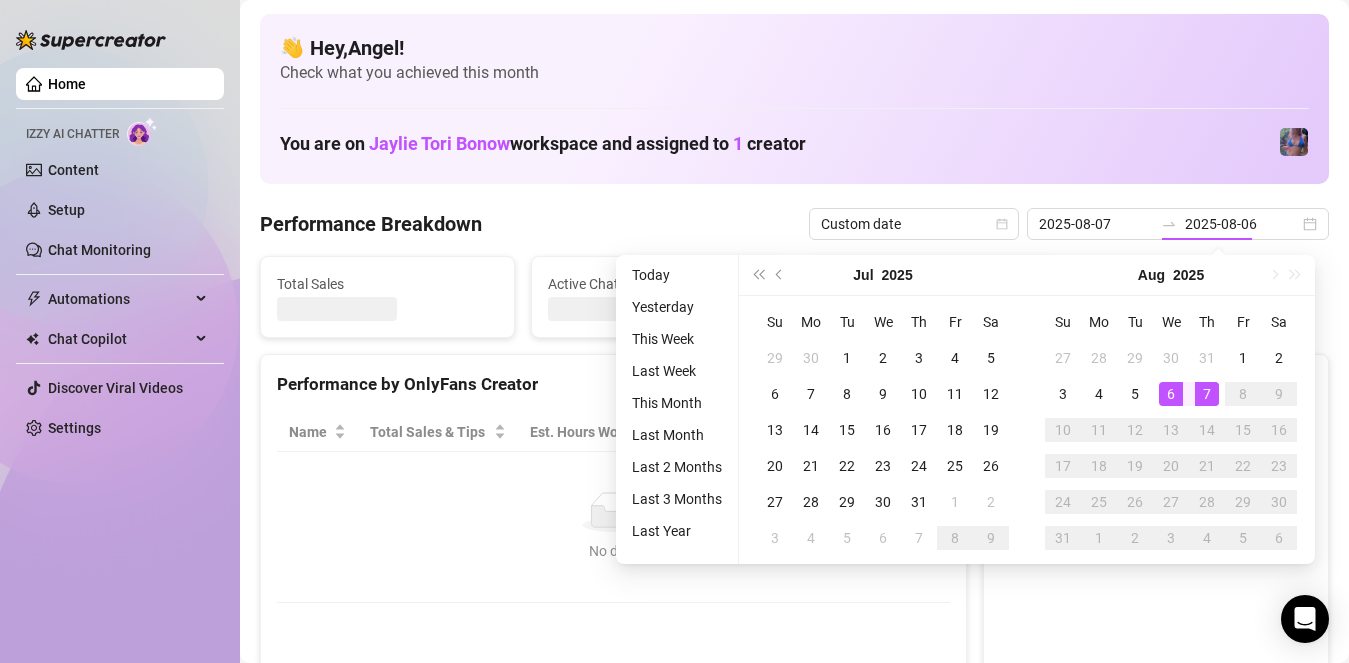 type on "2025-08-07" 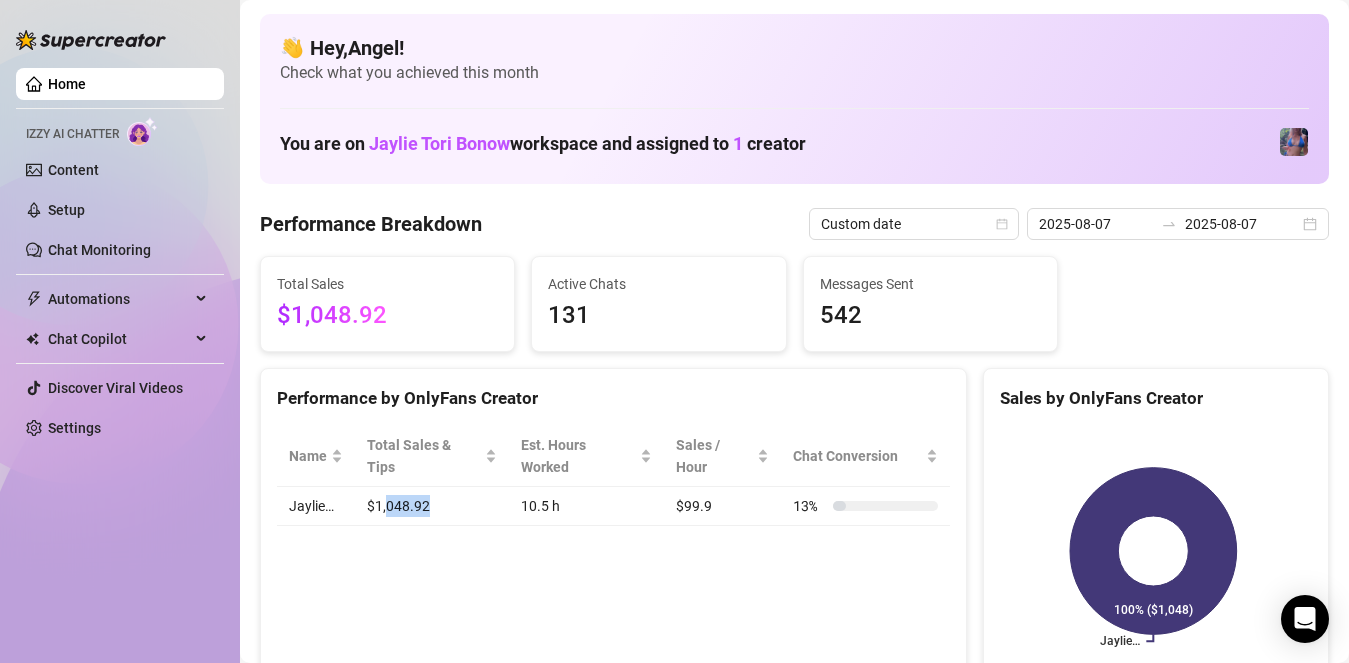 drag, startPoint x: 384, startPoint y: 506, endPoint x: 425, endPoint y: 504, distance: 41.04875 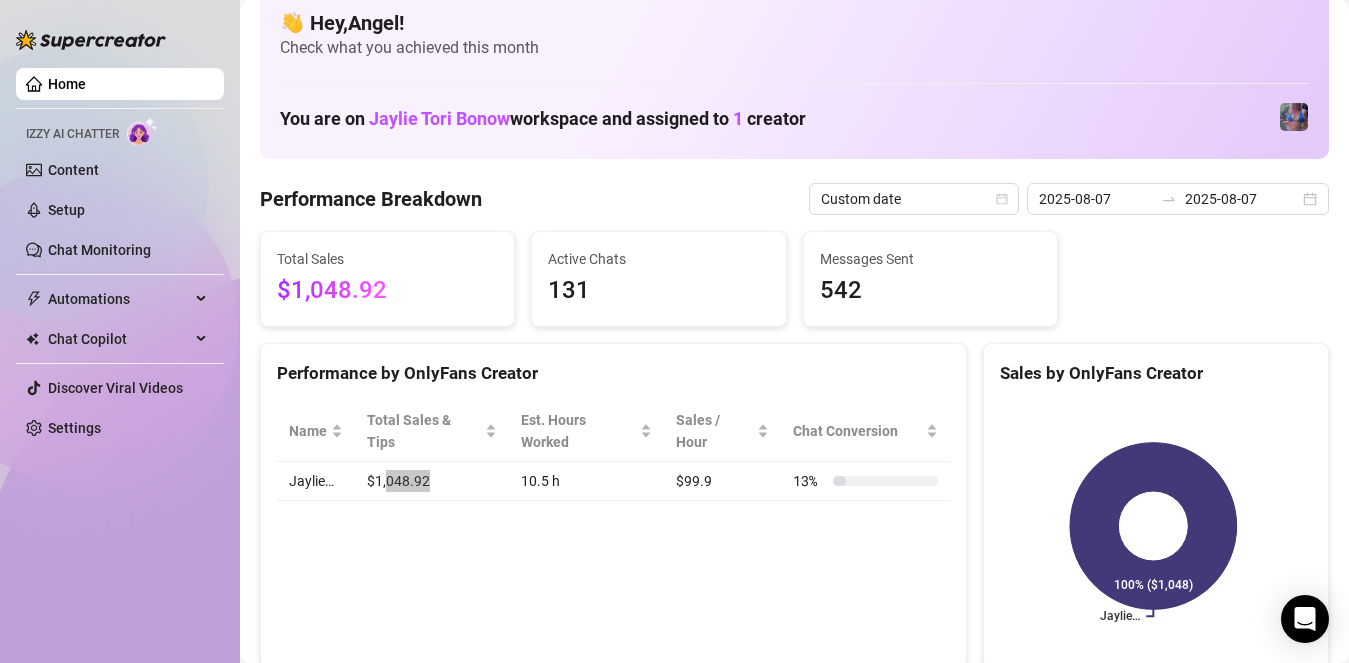 scroll, scrollTop: 0, scrollLeft: 0, axis: both 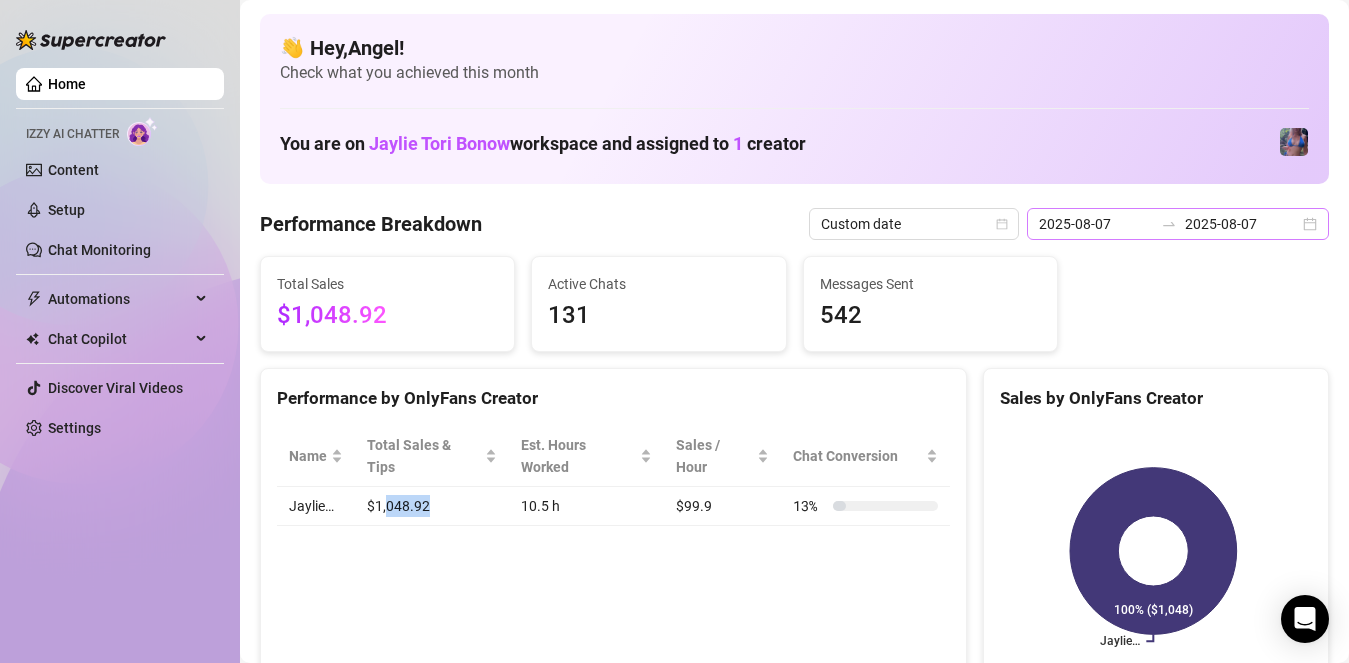 click on "[YEAR]-[MONTH]-[DAY] - [YEAR]-[MONTH]-[DAY]" at bounding box center [1178, 224] 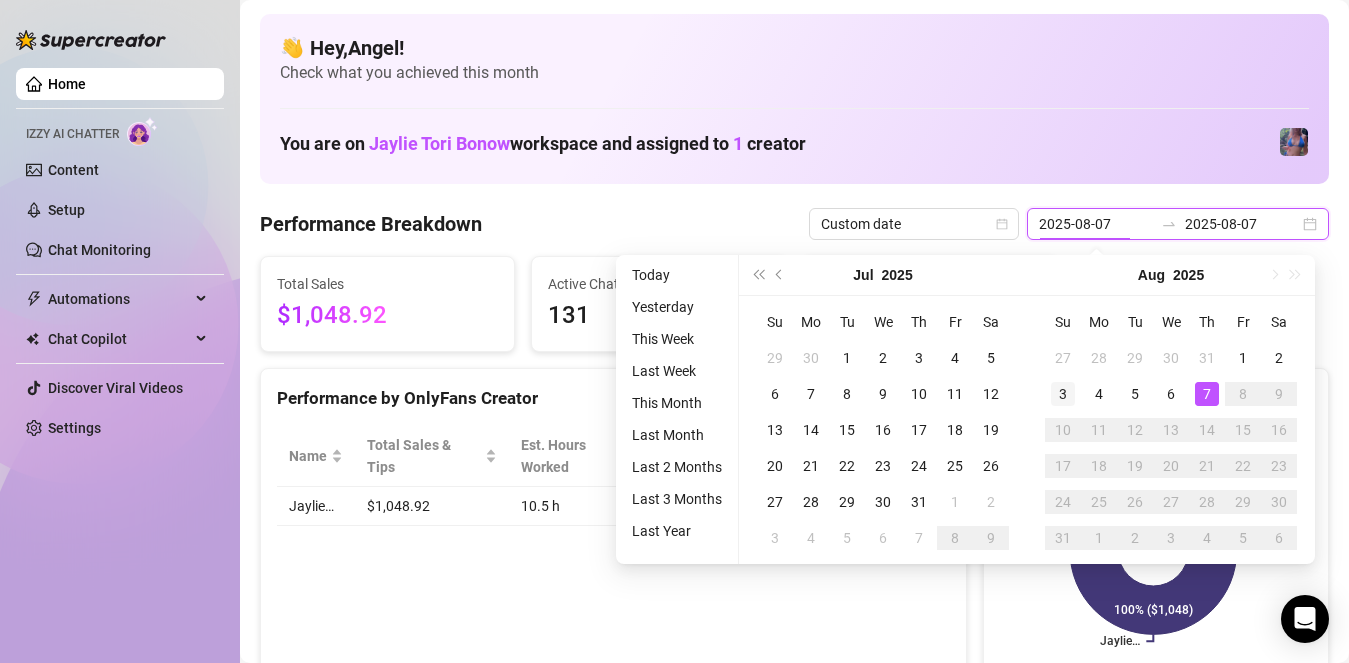 type on "2025-08-03" 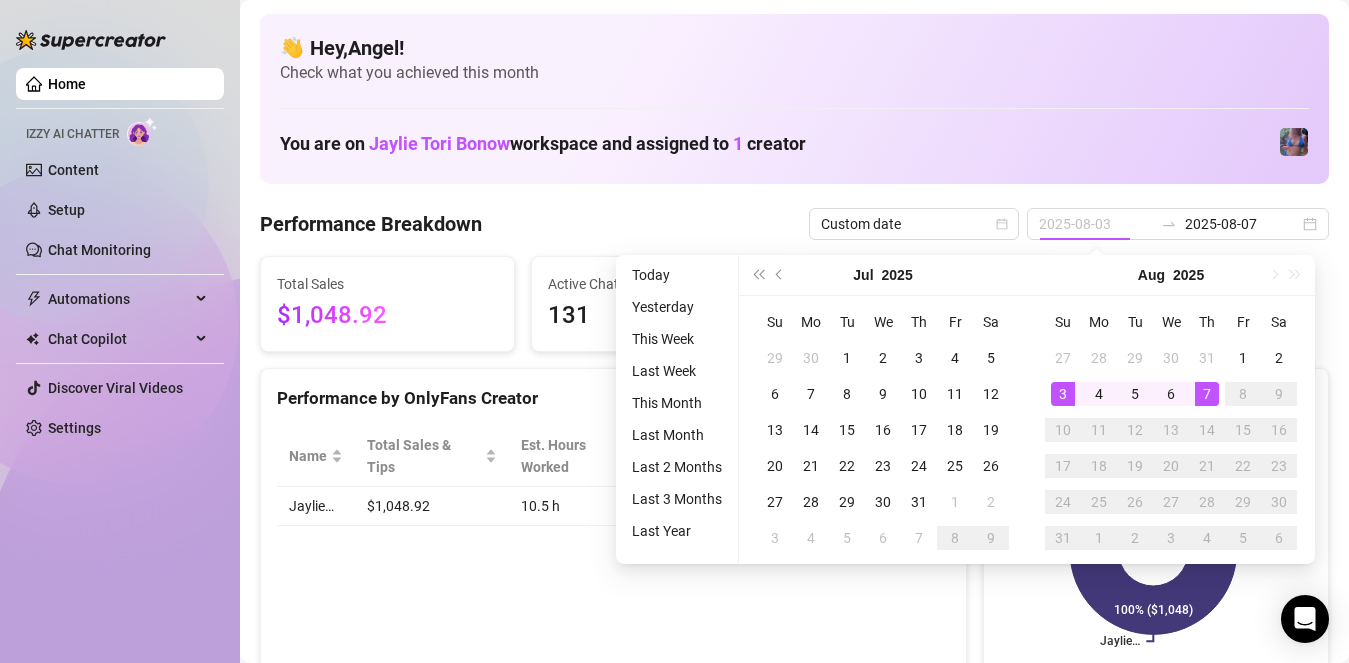 click on "3" at bounding box center (1063, 394) 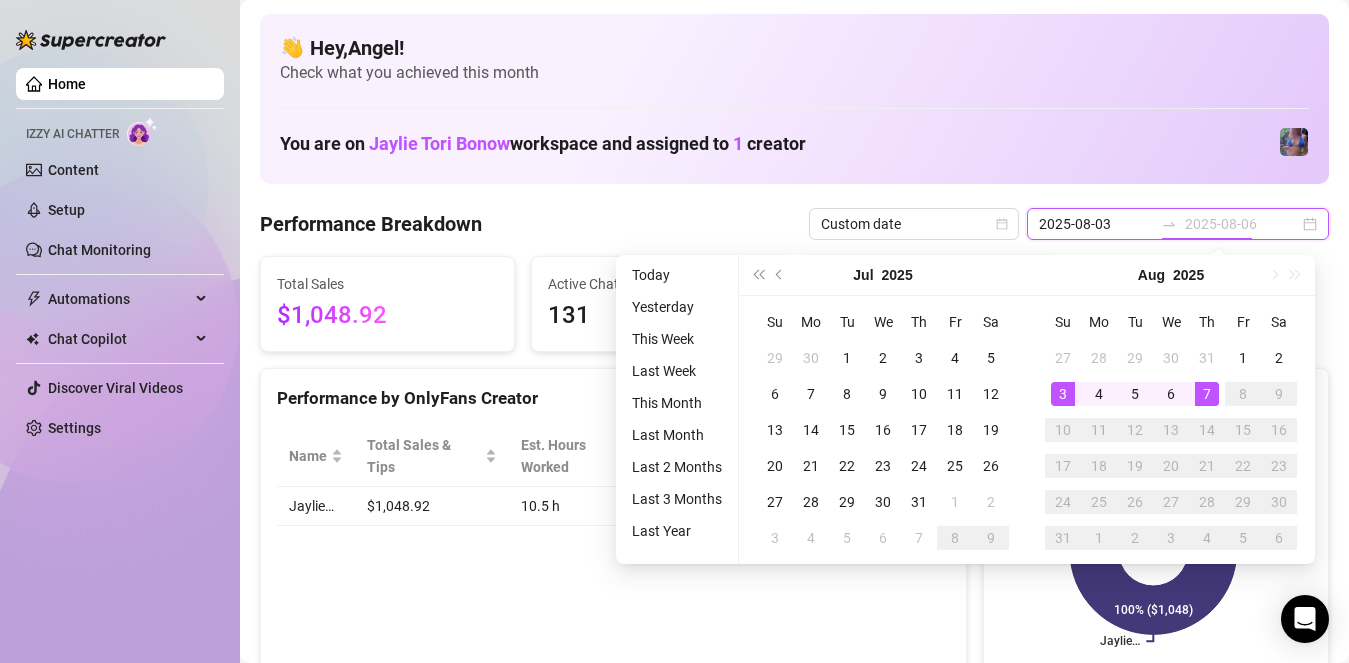 type on "2025-08-07" 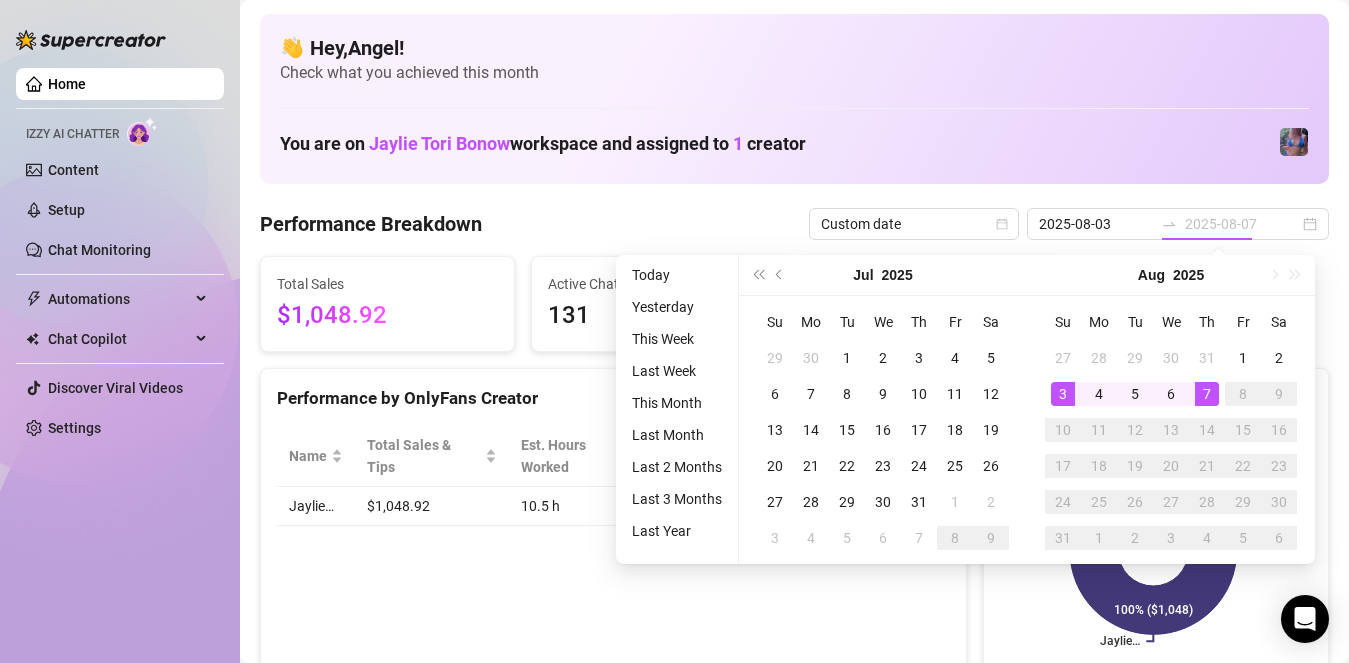click on "7" at bounding box center [1207, 394] 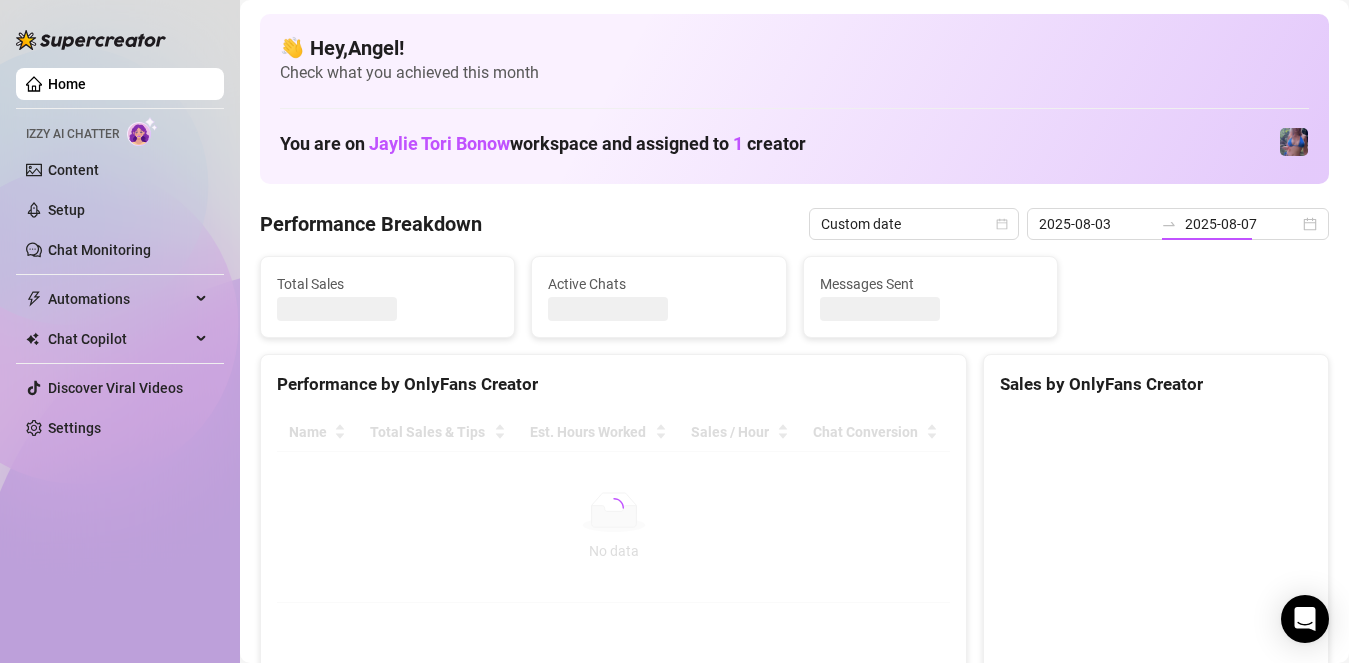 type on "2025-08-03" 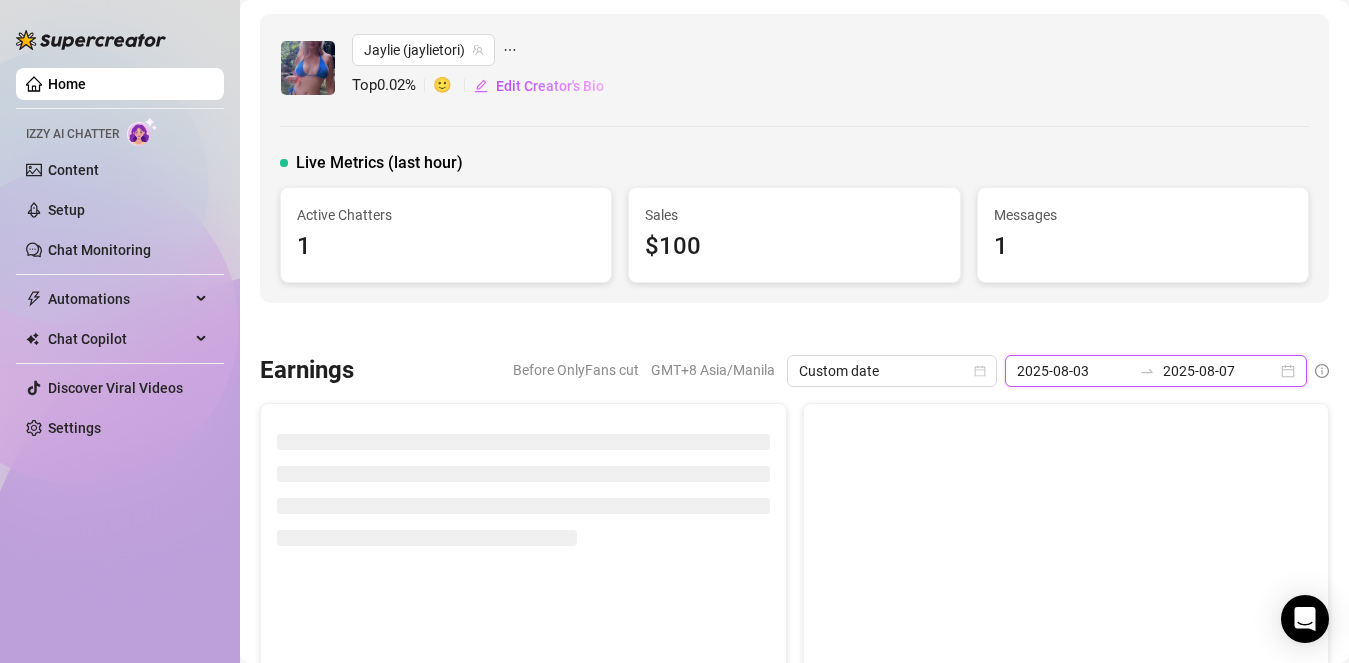 click on "2025-08-03" at bounding box center [1074, 371] 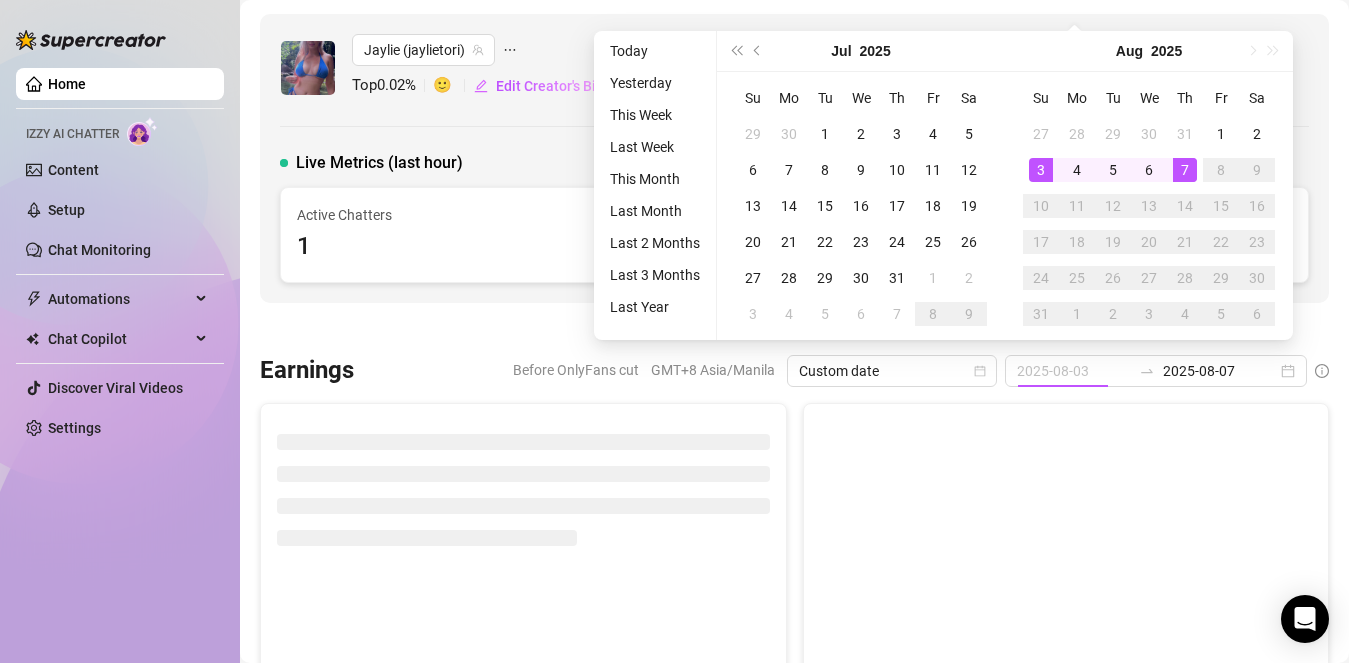 click on "3" at bounding box center (1041, 170) 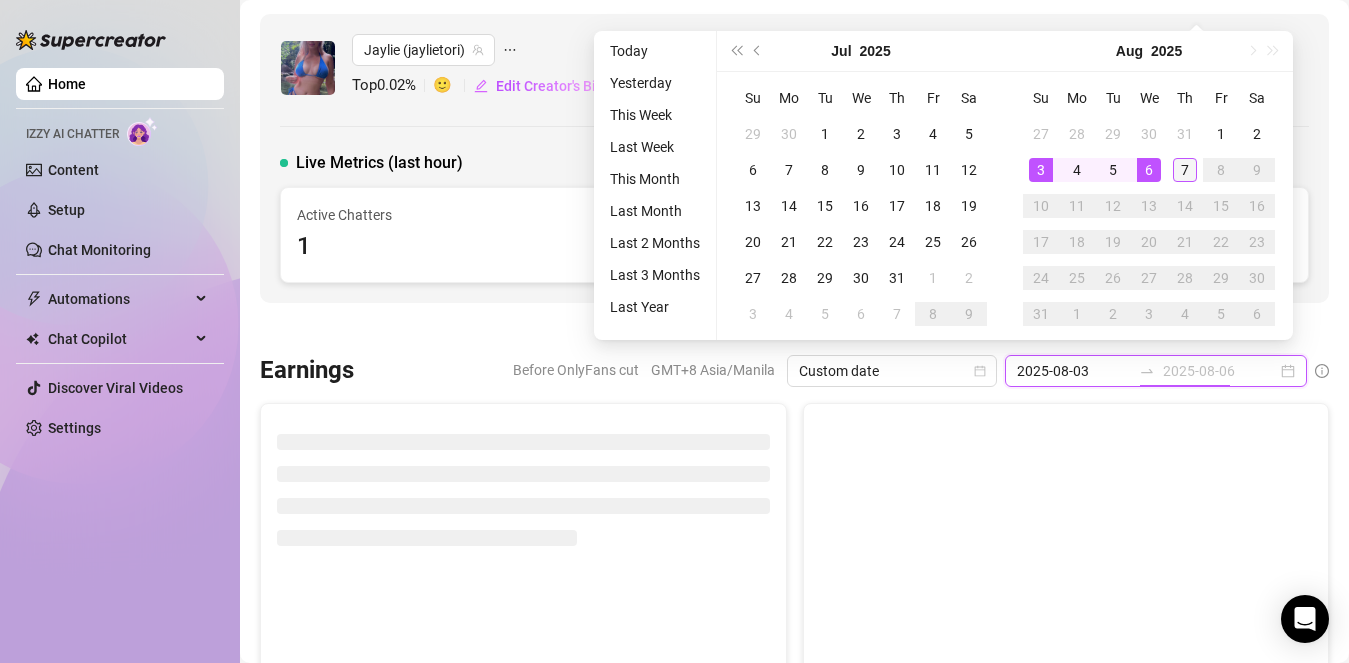 type on "2025-08-07" 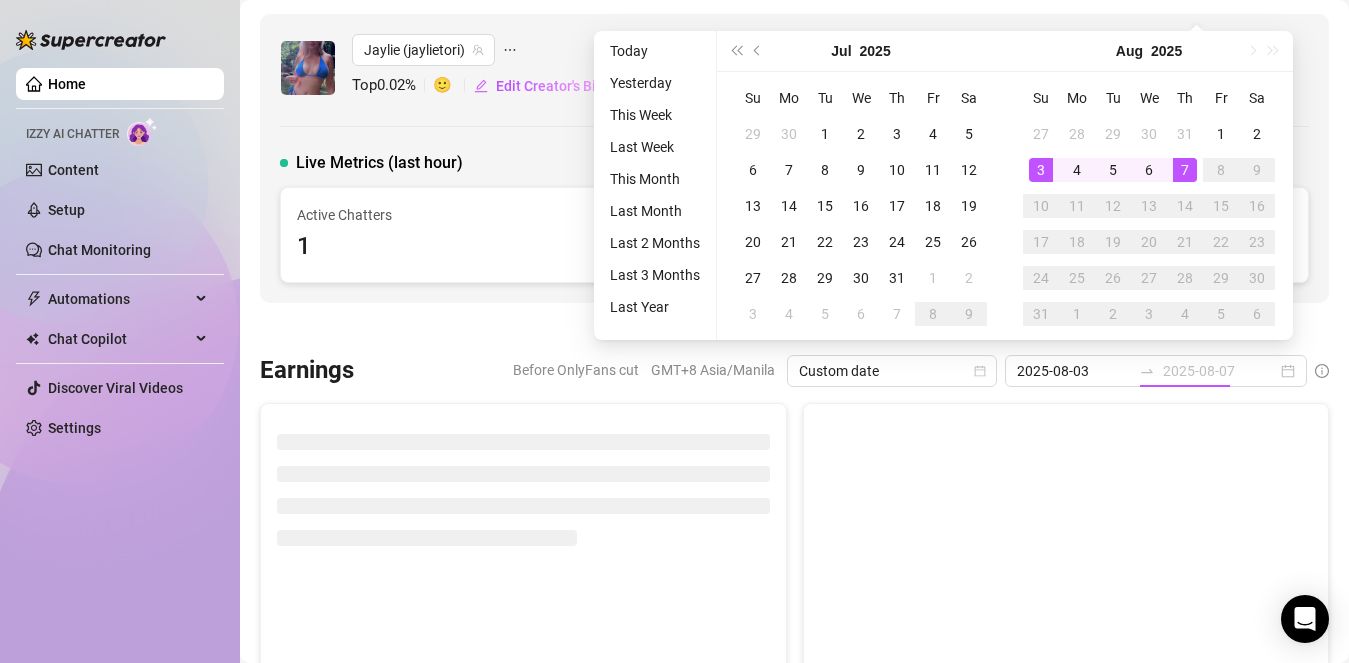click on "7" at bounding box center (1185, 170) 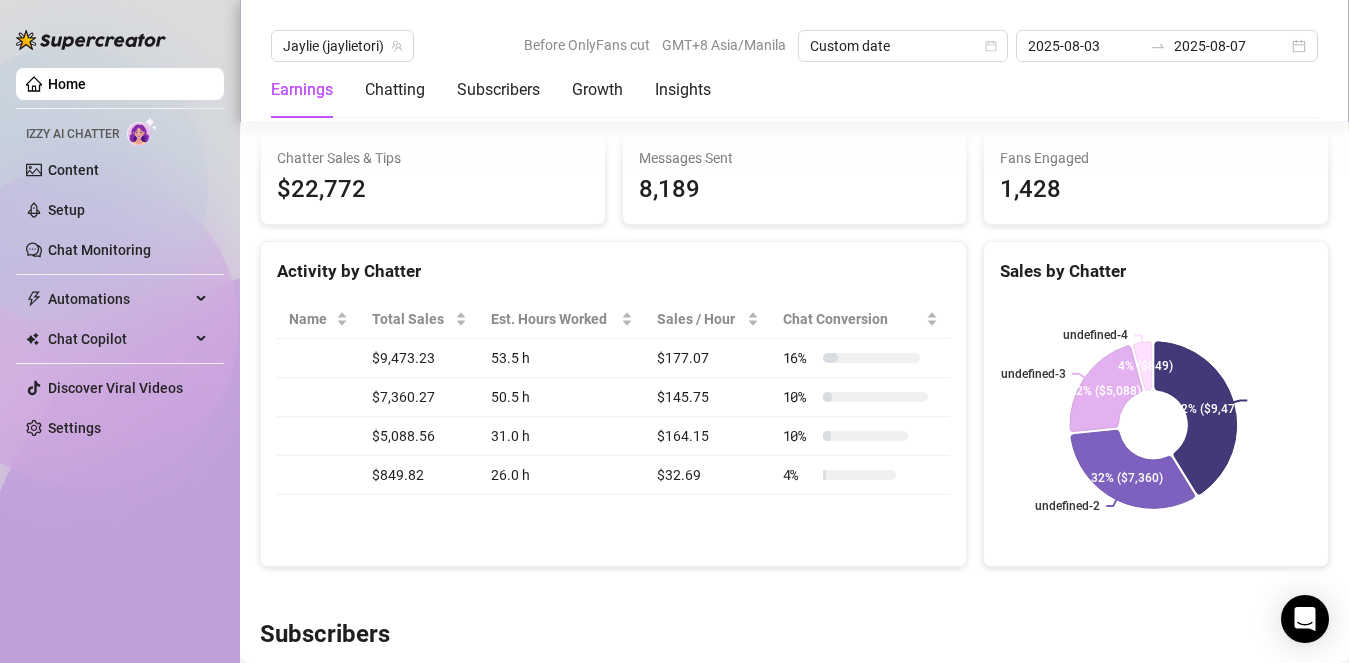 scroll, scrollTop: 688, scrollLeft: 0, axis: vertical 